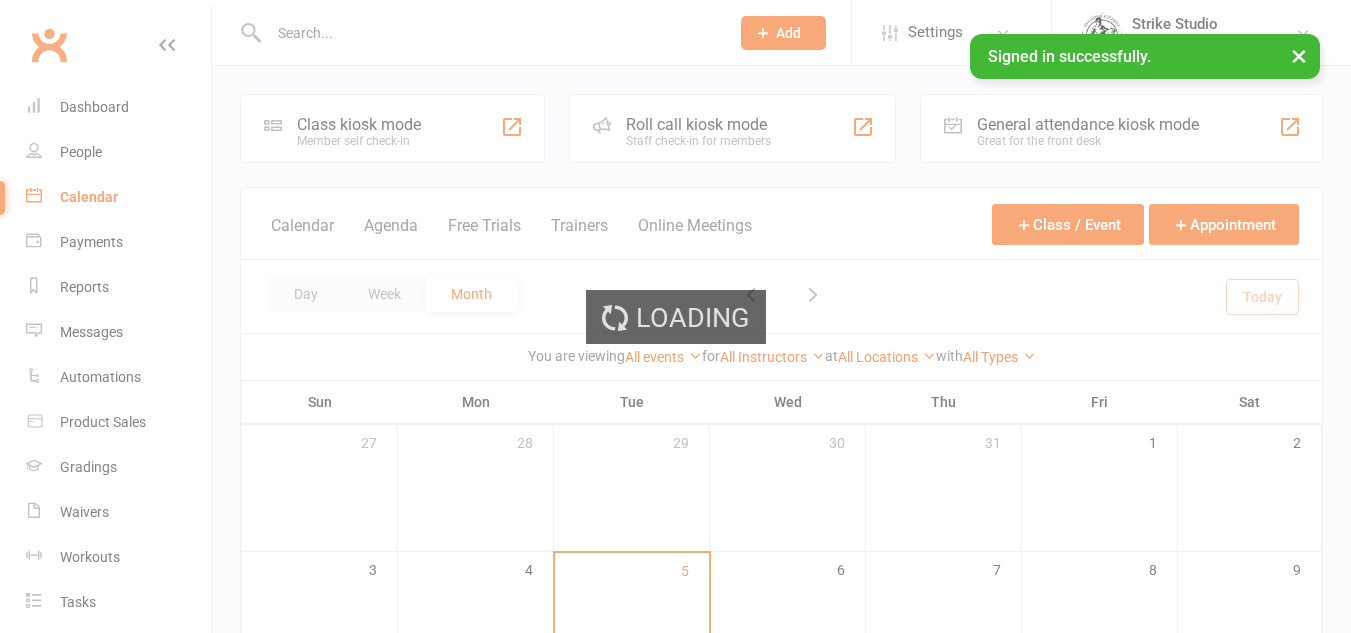 scroll, scrollTop: 0, scrollLeft: 0, axis: both 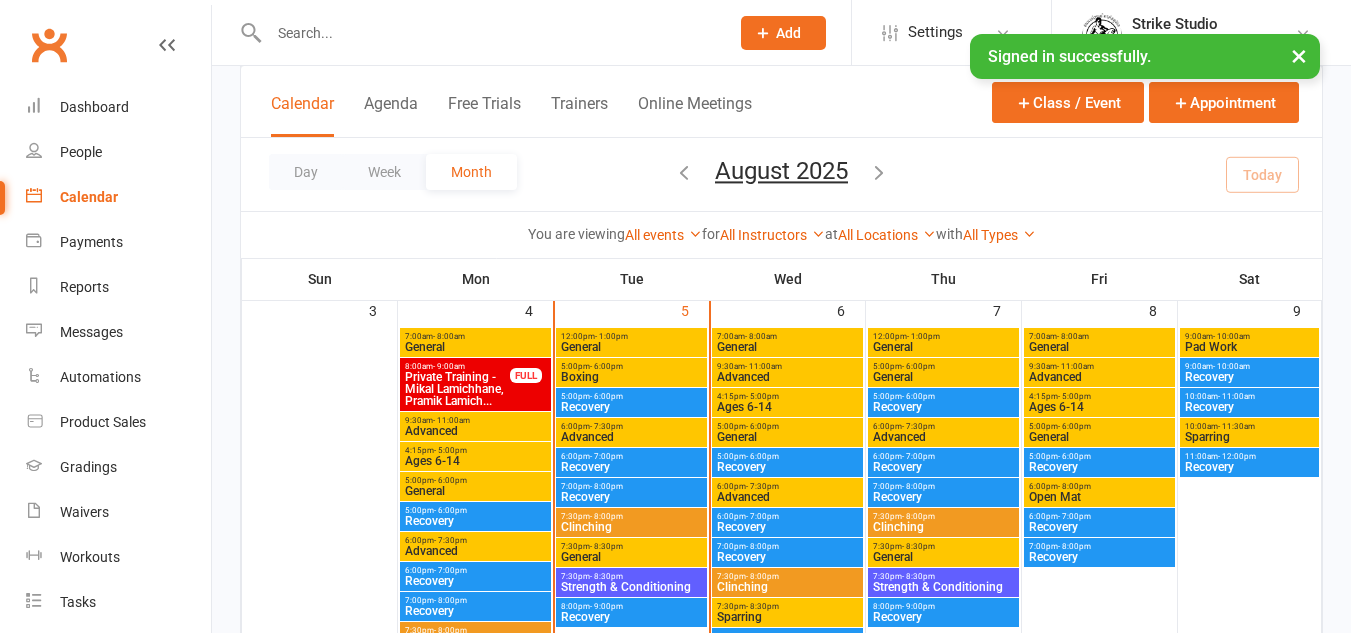 click on "General" at bounding box center [631, 557] 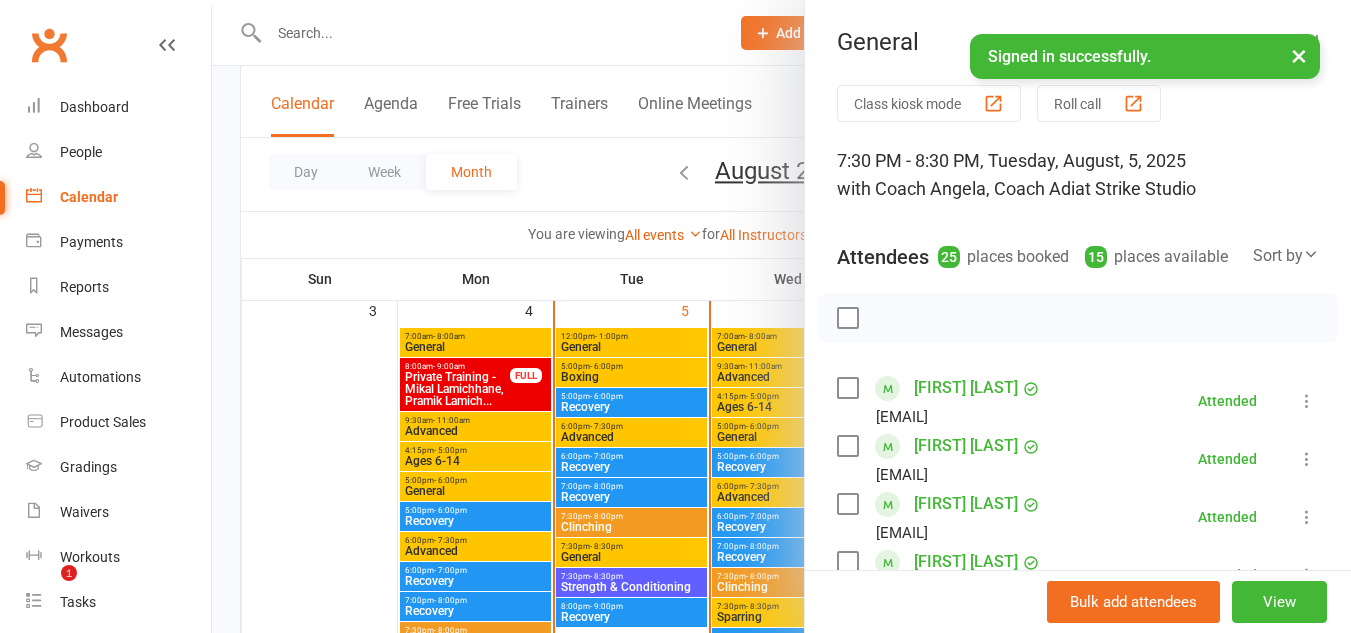 scroll, scrollTop: 36, scrollLeft: 0, axis: vertical 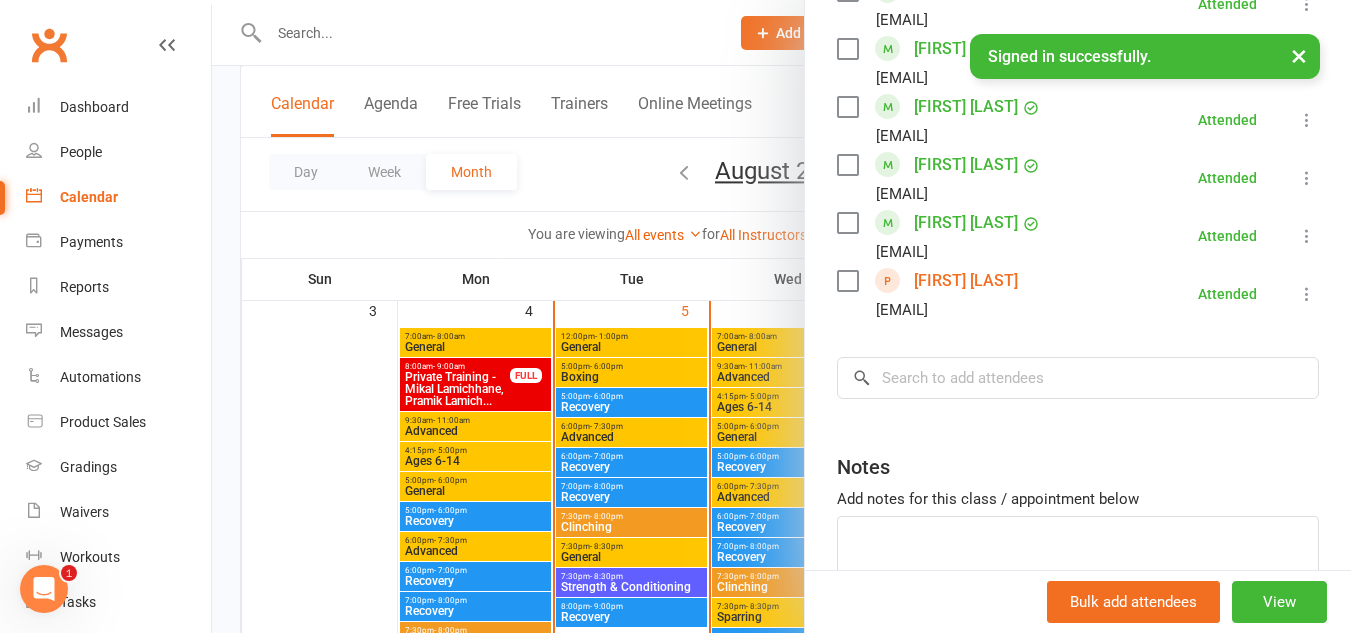 click at bounding box center (781, 316) 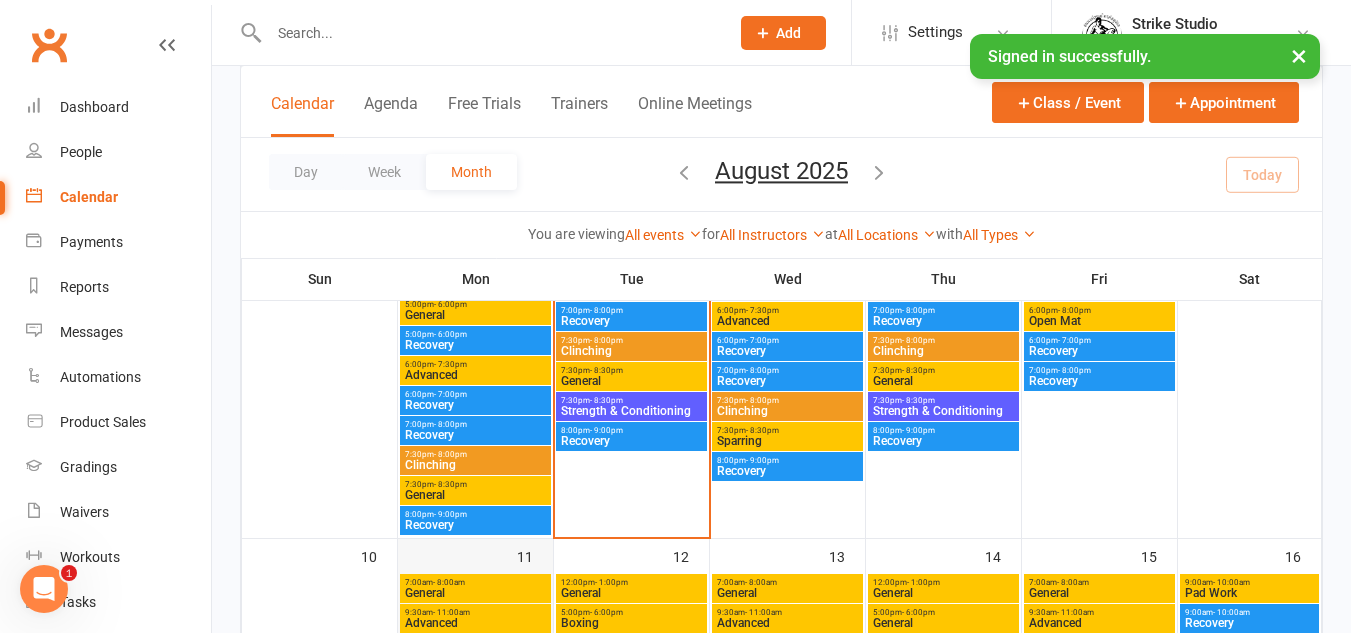 scroll, scrollTop: 700, scrollLeft: 0, axis: vertical 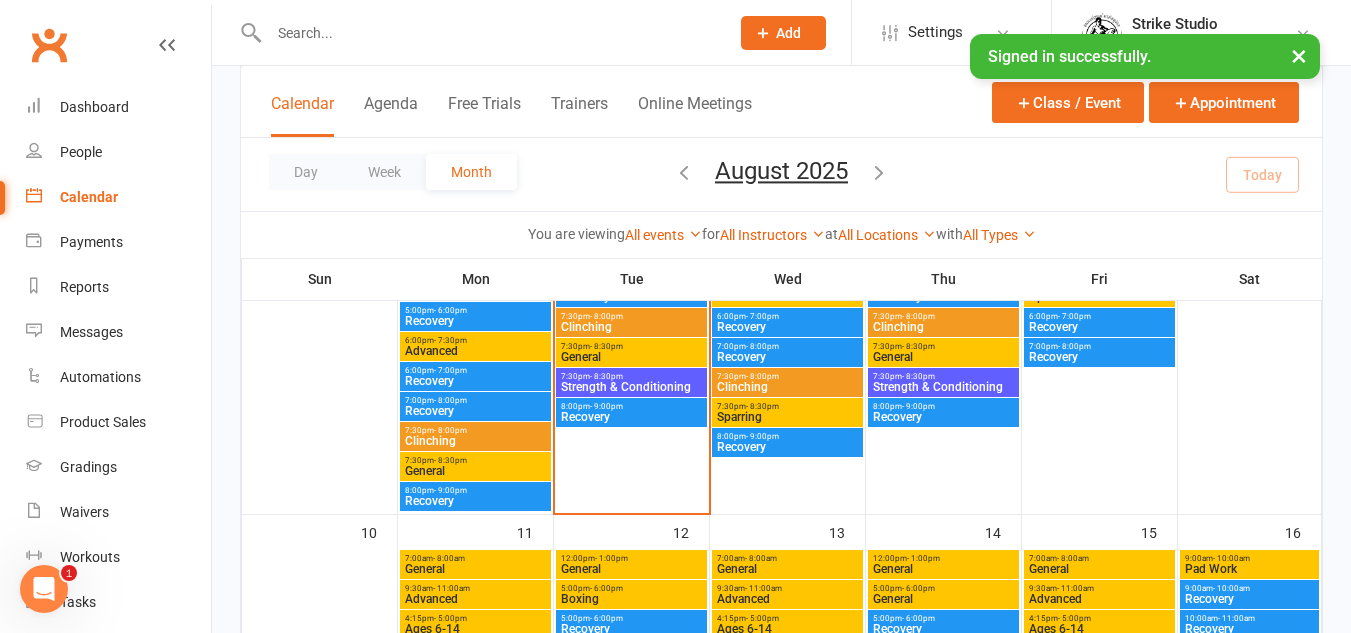 click on "General" at bounding box center [475, 471] 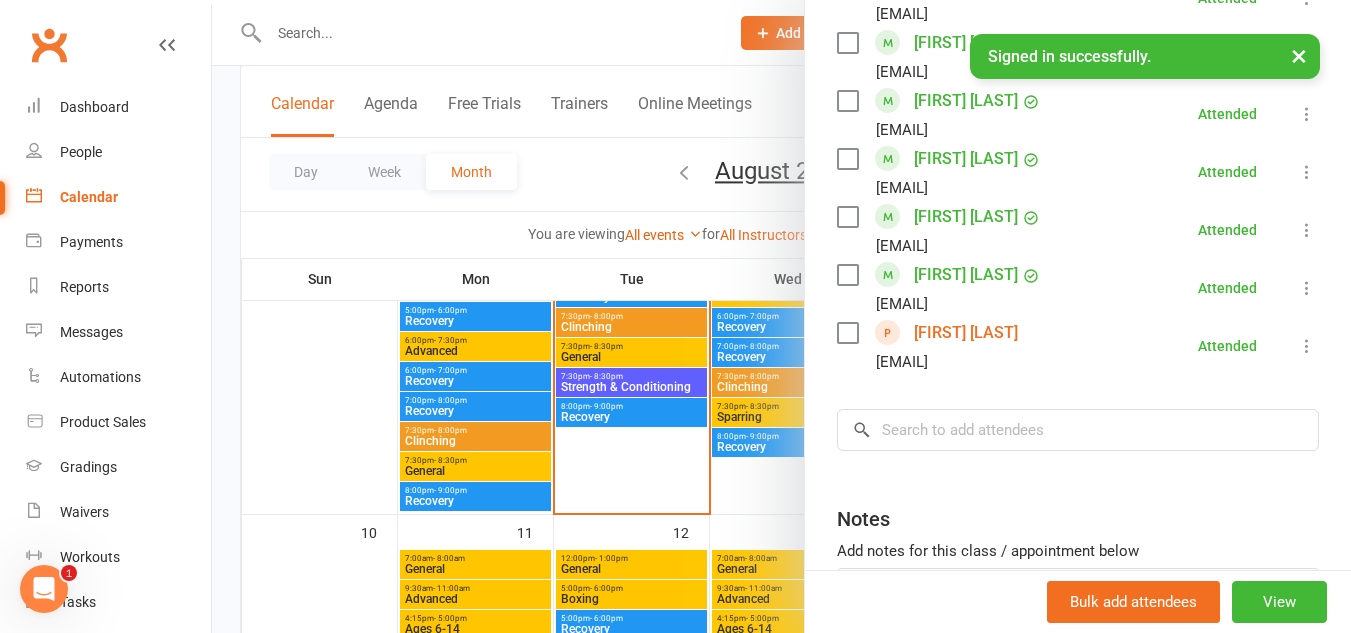 scroll, scrollTop: 1986, scrollLeft: 0, axis: vertical 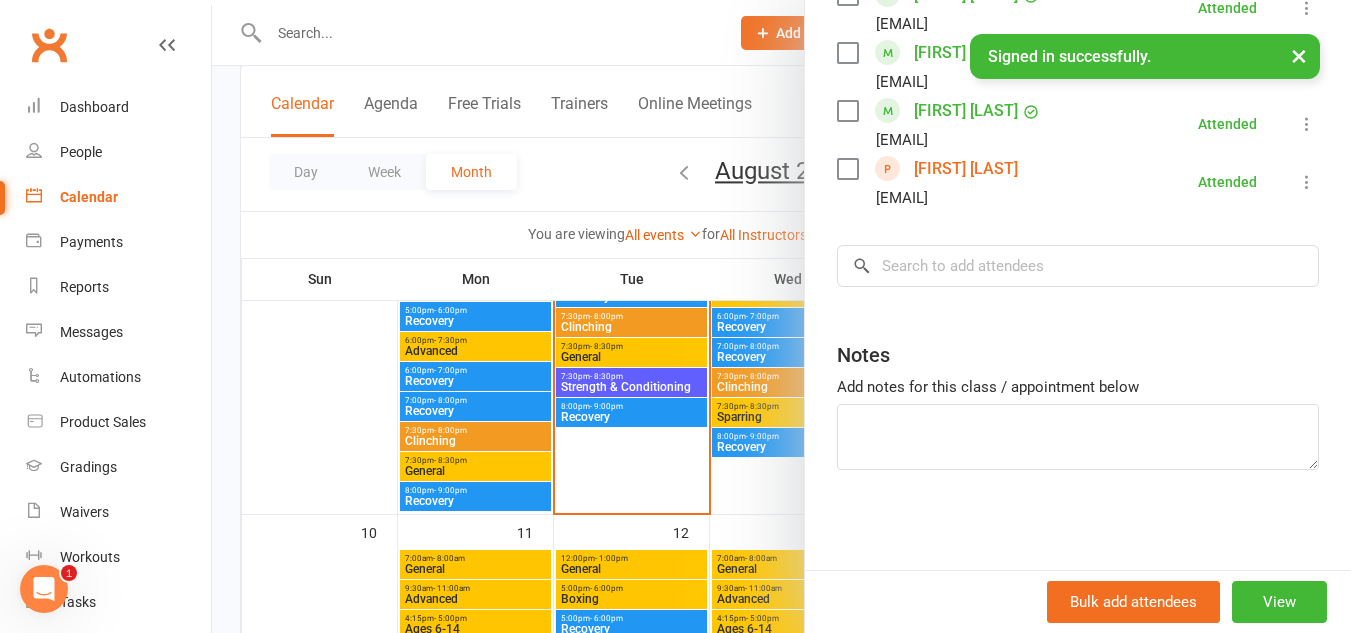 click on "[FIRST] [LAST]" at bounding box center [966, 169] 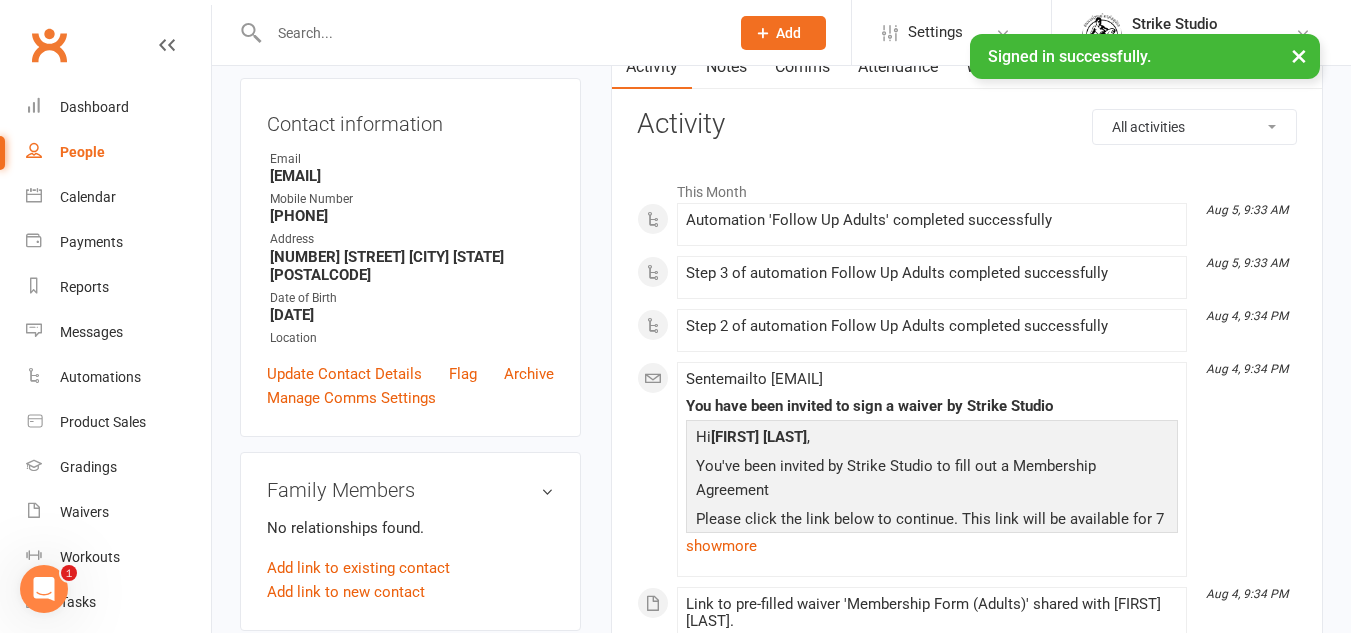 scroll, scrollTop: 0, scrollLeft: 0, axis: both 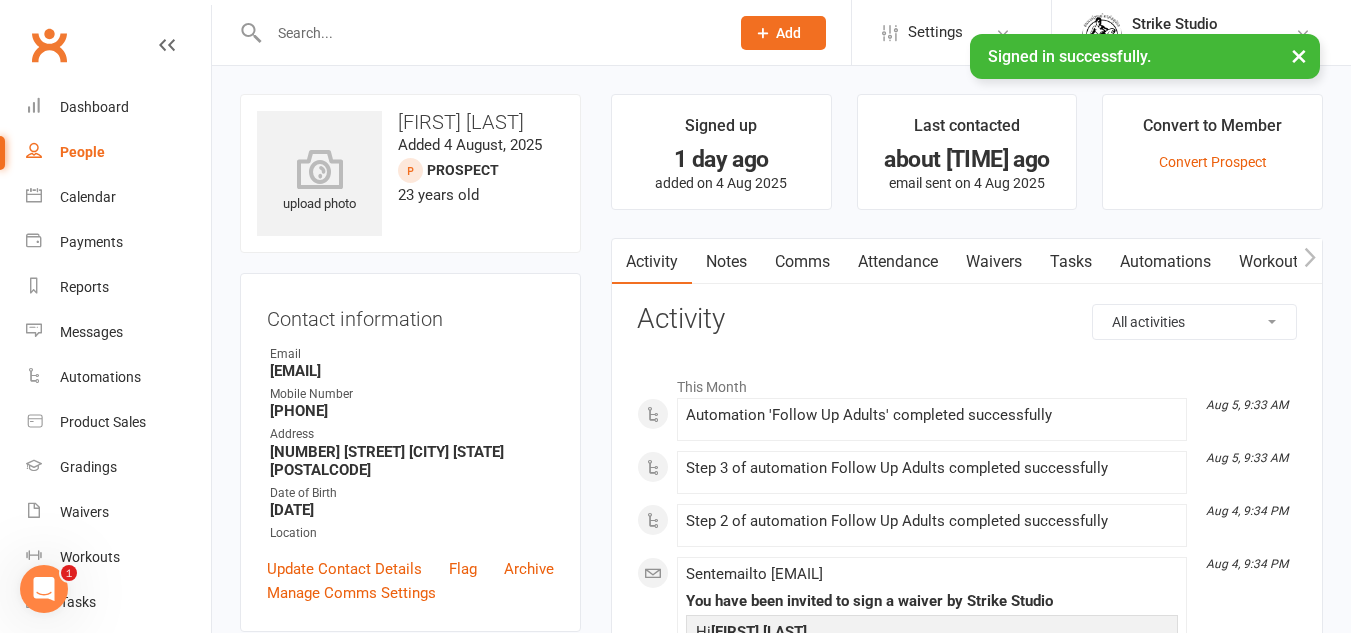 click on "Notes" at bounding box center [726, 262] 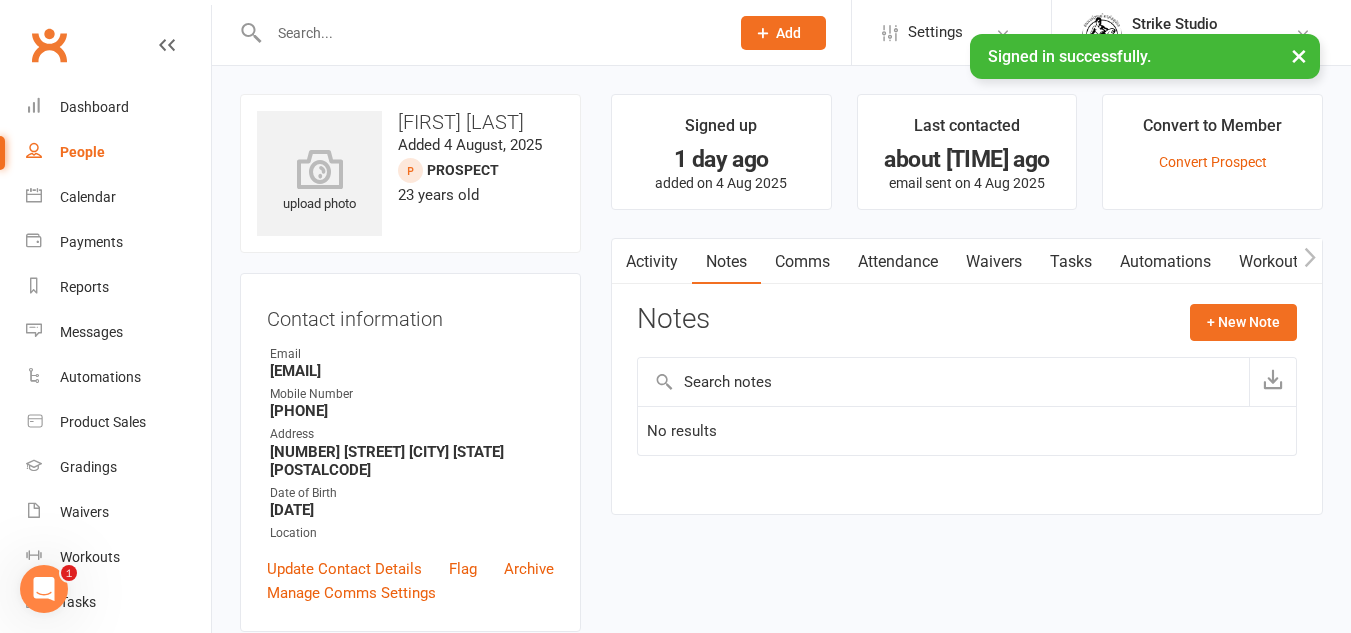 drag, startPoint x: 389, startPoint y: 363, endPoint x: 515, endPoint y: 375, distance: 126.57014 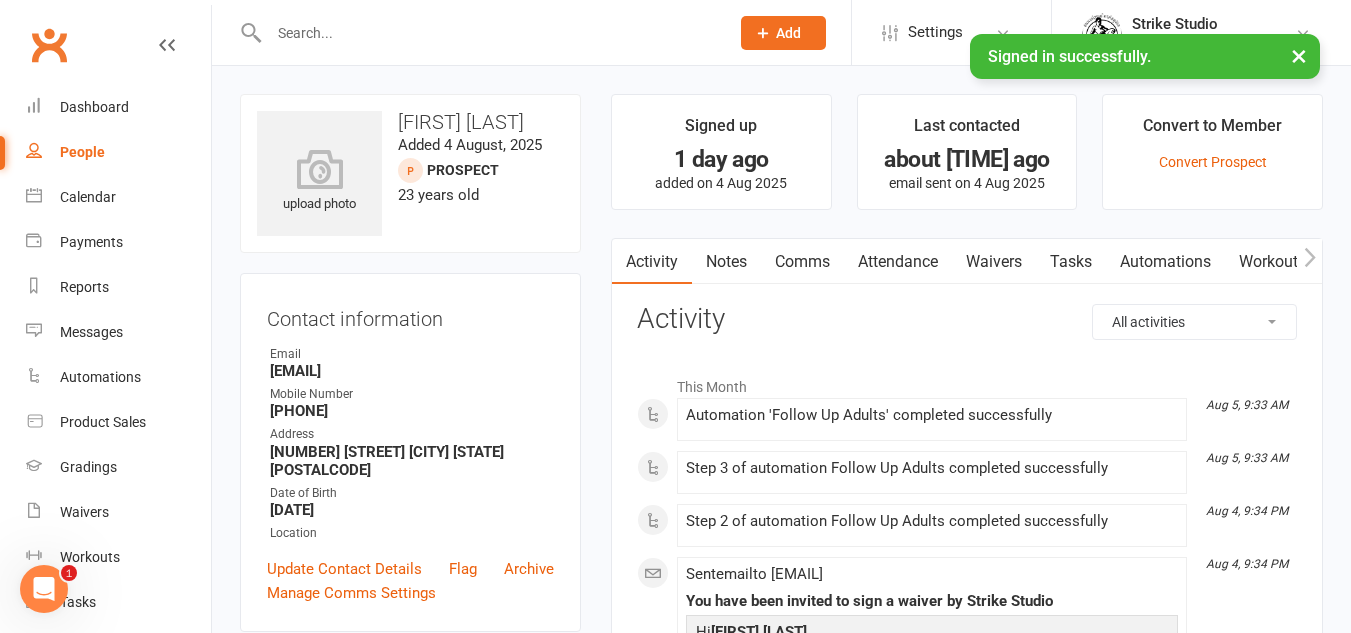 click on "Notes" at bounding box center (726, 262) 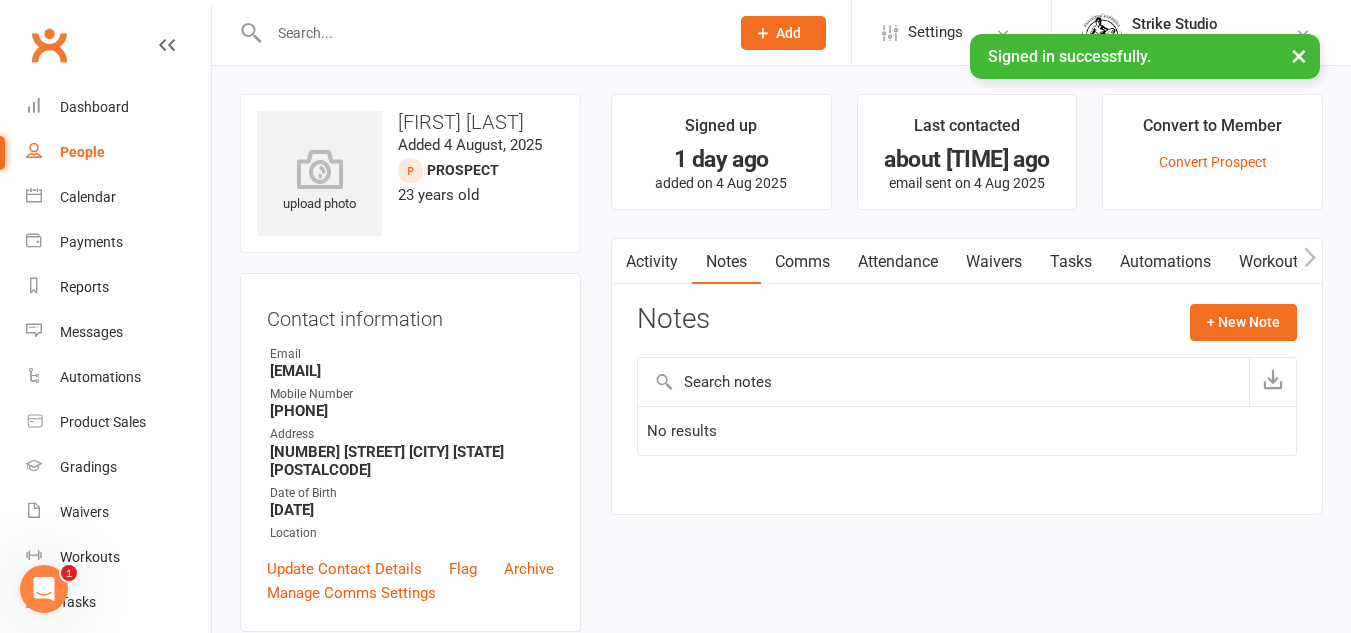 click on "Comms" at bounding box center (802, 262) 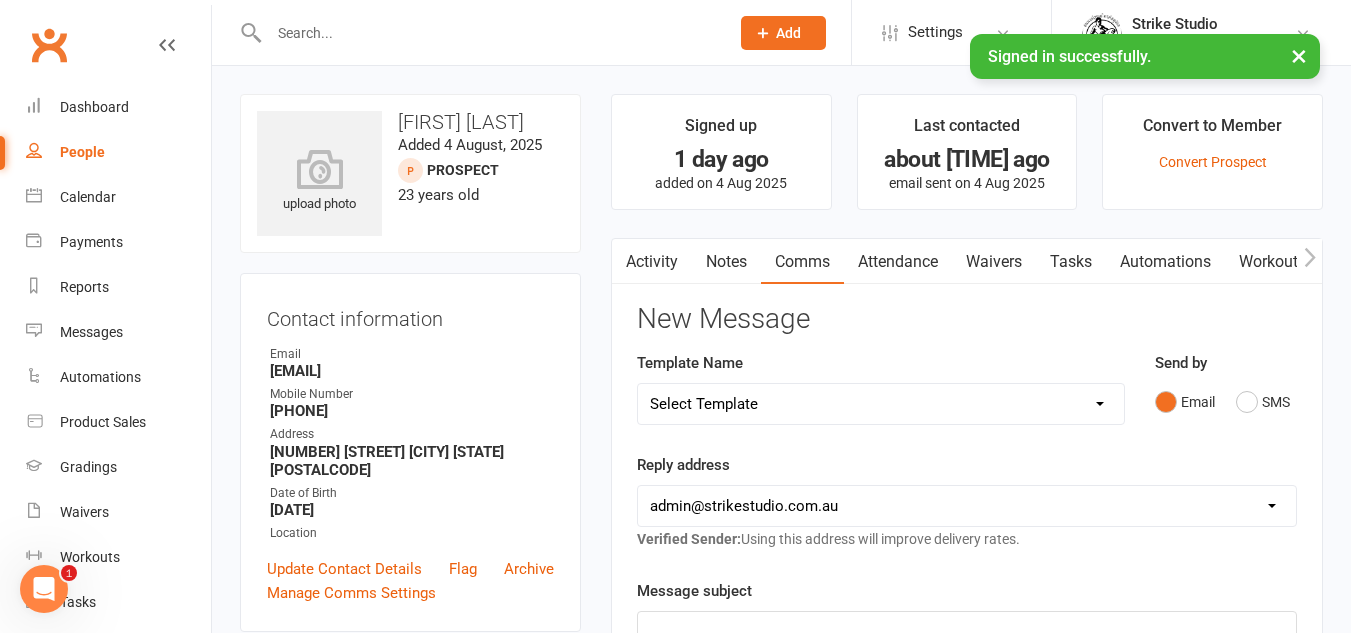 click on "Select Template [Email] Aspiring fighters meeting notes [Email] Exciting Opportunity for Our Young Competitors! [Email] Fighter's meeting [Email] Kick Start Competitors - Waiver Reminder [Email] Kick Start Follow Up [Email] Kick Start Match Email [Email] Kick Start Non-Strike Under 18s Waiver Email [Email] kick start thank you to participants [Email] Upcoming Competition Opportunity [Email] Anzac Day - Open Mat [Email] Aspiring Fighters Meeting [Email] Aspiring fighters meeting notes [Push Notification] Aspiring fighters meeting notes (push notification) [Email] Christmas Holidays/Break [Email] Christmas Party Invite [Email] Correction: Bra & Sportswear Fitting Event [Email] Custom Mouthguard Fitting Email [Email] Custom Mouthguard Fitting Reminder Email [Email] Halloween Dress Up [Email] Hardcore - Class Schedule Changes Reminder [Email] Hardcore Upcoming *reminder* [Email] Intimo Collab Email [Email] Kick Start Email to Members [Email] Kick Start thank you for participating [Email] Public Holiday Email" at bounding box center (881, 404) 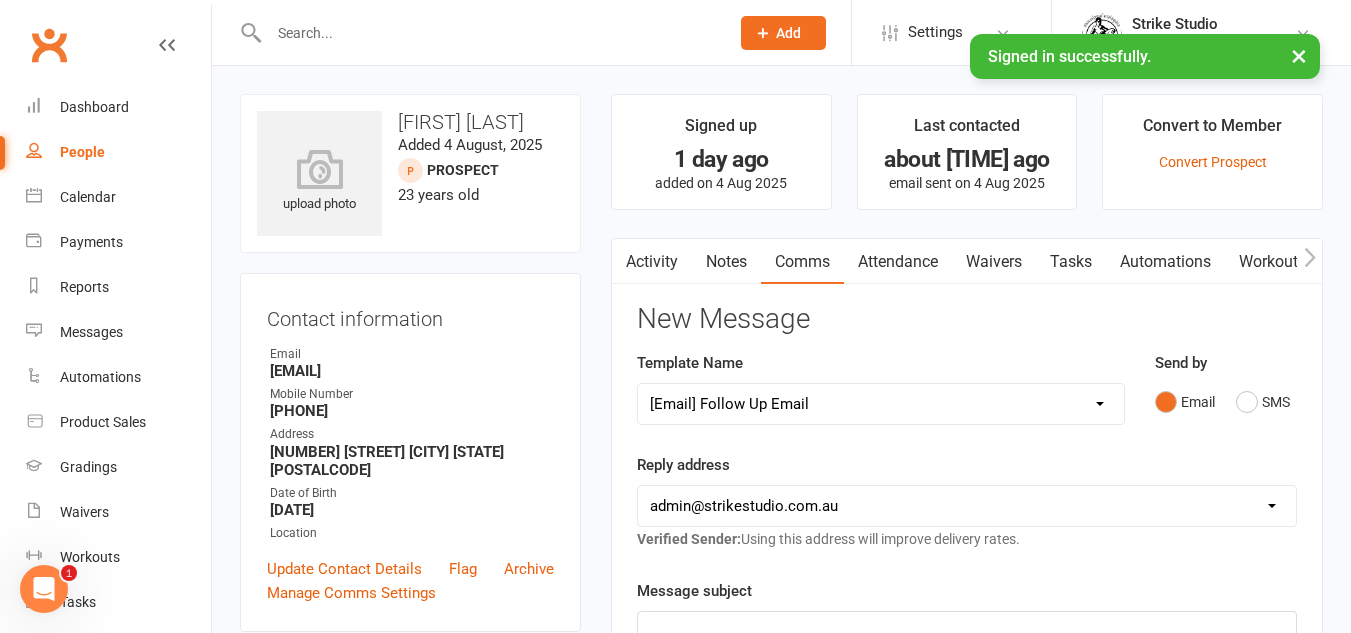 click on "Select Template [Email] Aspiring fighters meeting notes [Email] Exciting Opportunity for Our Young Competitors! [Email] Fighter's meeting [Email] Kick Start Competitors - Waiver Reminder [Email] Kick Start Follow Up [Email] Kick Start Match Email [Email] Kick Start Non-Strike Under 18s Waiver Email [Email] kick start thank you to participants [Email] Upcoming Competition Opportunity [Email] Anzac Day - Open Mat [Email] Aspiring Fighters Meeting [Email] Aspiring fighters meeting notes [Push Notification] Aspiring fighters meeting notes (push notification) [Email] Christmas Holidays/Break [Email] Christmas Party Invite [Email] Correction: Bra & Sportswear Fitting Event [Email] Custom Mouthguard Fitting Email [Email] Custom Mouthguard Fitting Reminder Email [Email] Halloween Dress Up [Email] Hardcore - Class Schedule Changes Reminder [Email] Hardcore Upcoming *reminder* [Email] Intimo Collab Email [Email] Kick Start Email to Members [Email] Kick Start thank you for participating [Email] Public Holiday Email" at bounding box center (881, 404) 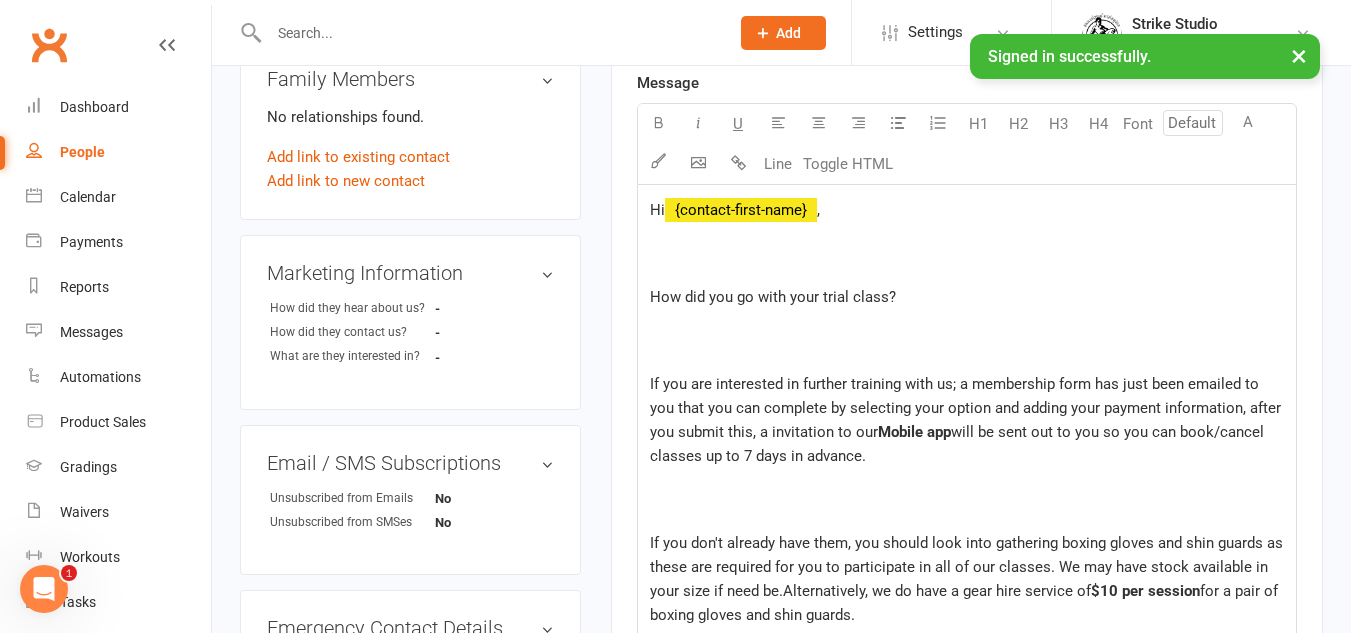 scroll, scrollTop: 600, scrollLeft: 0, axis: vertical 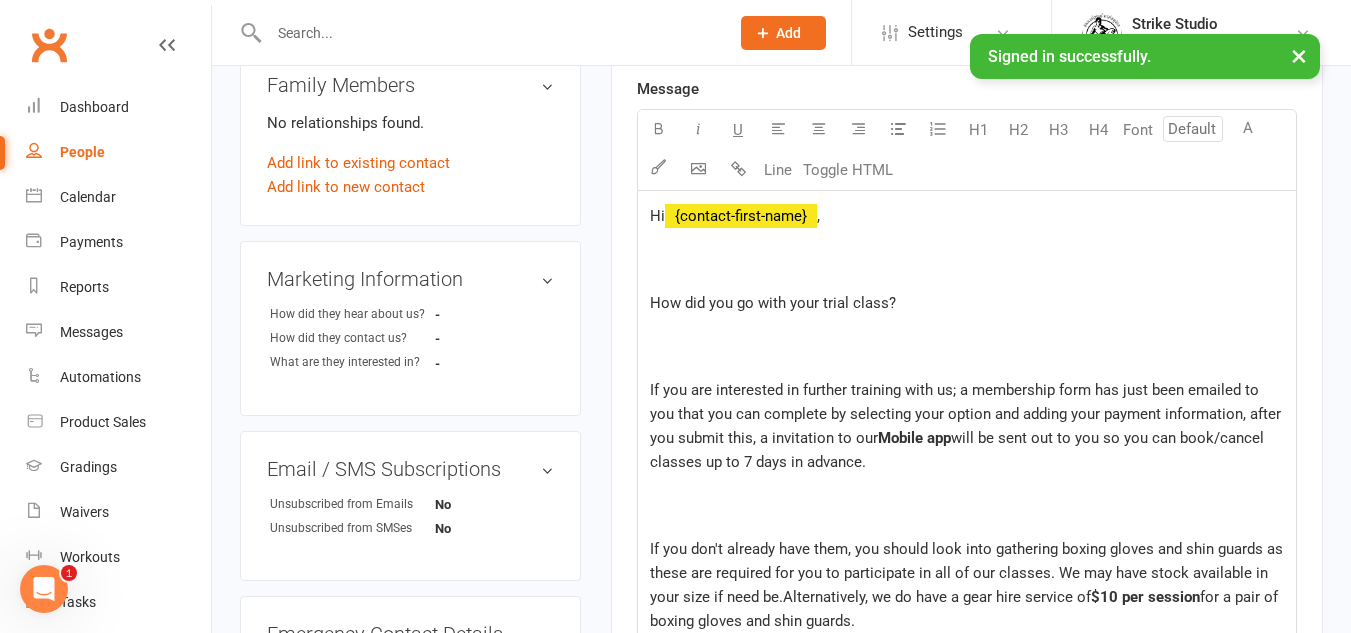 click 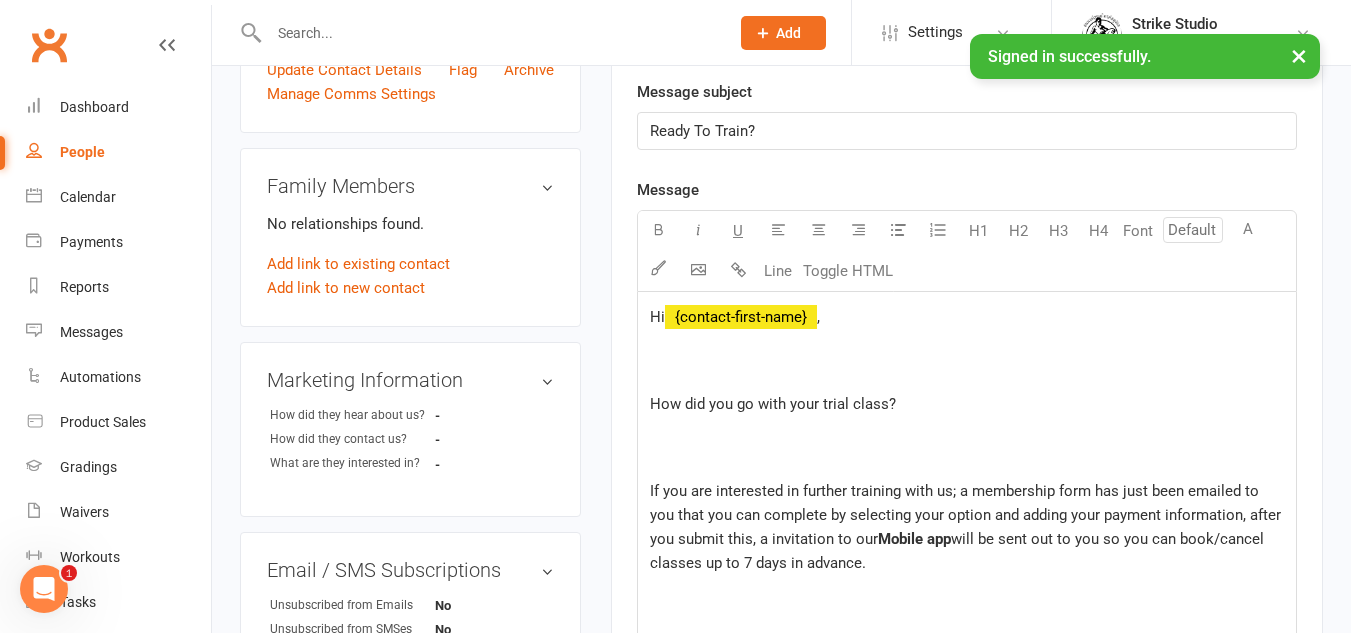scroll, scrollTop: 500, scrollLeft: 0, axis: vertical 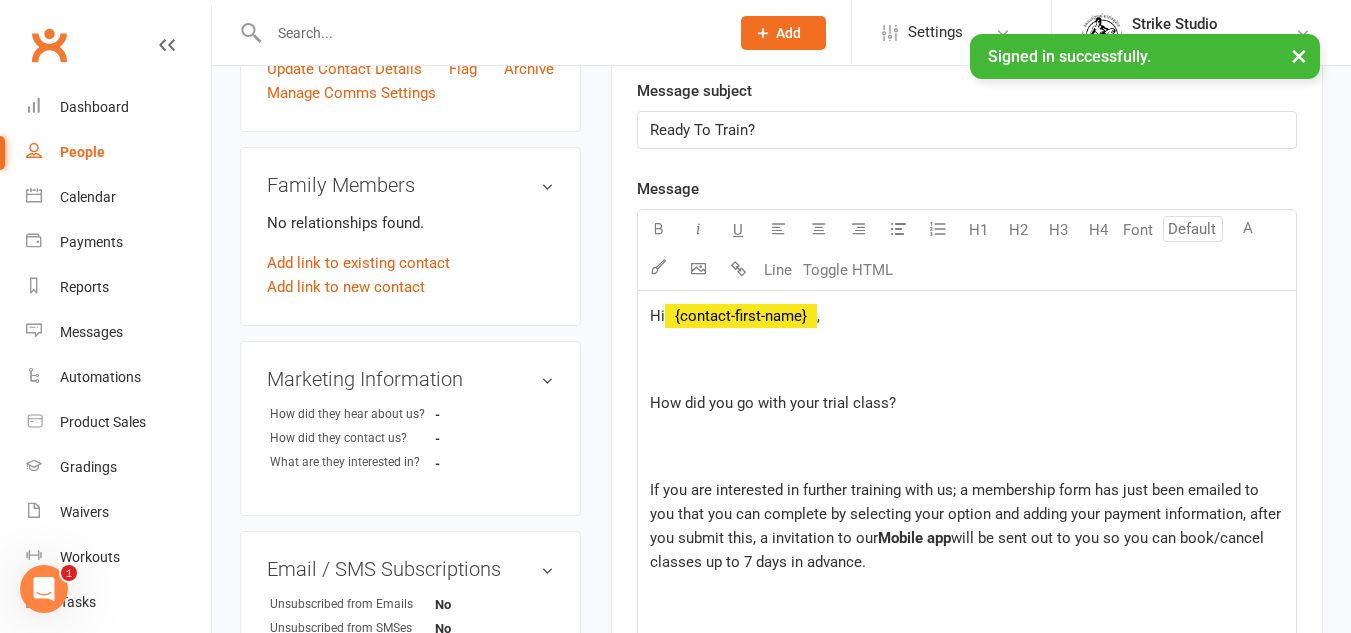 click 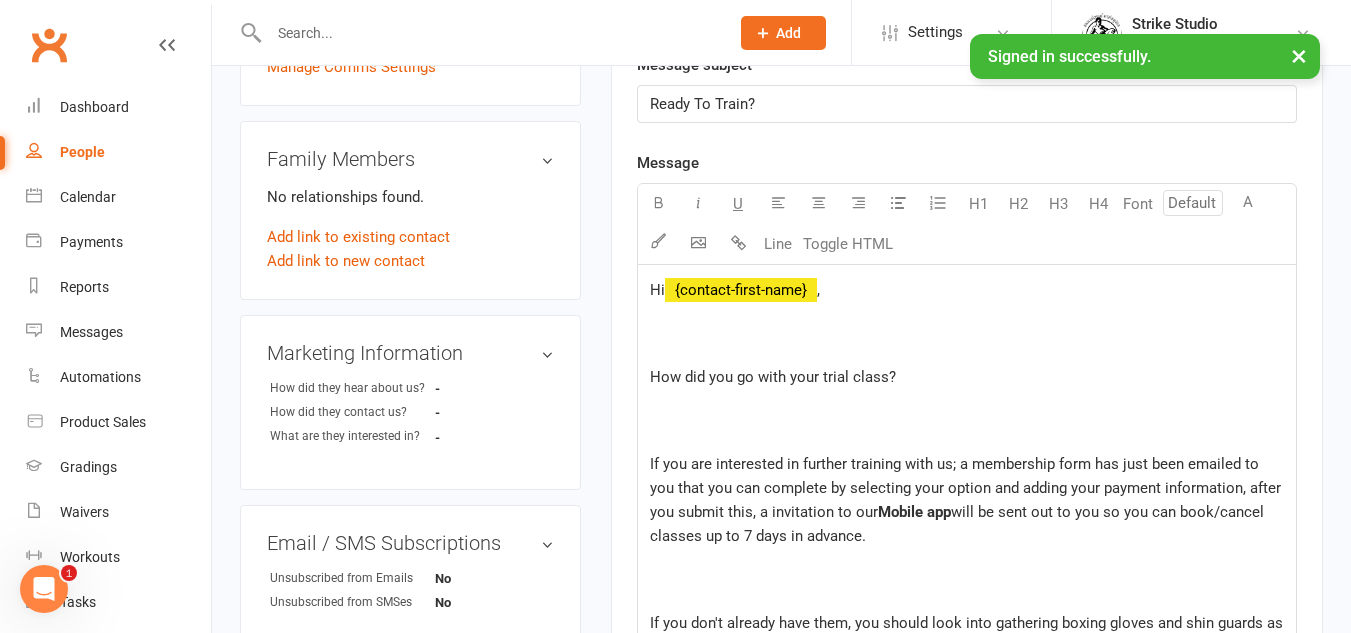 scroll, scrollTop: 600, scrollLeft: 0, axis: vertical 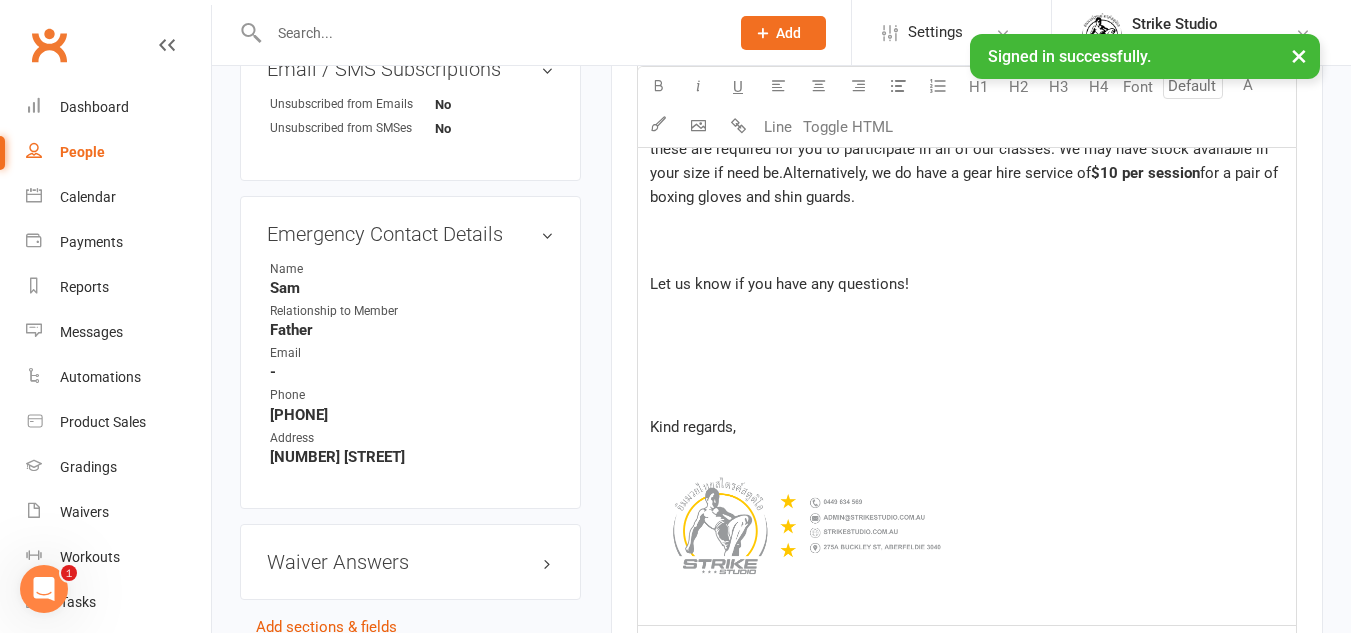 drag, startPoint x: 687, startPoint y: 311, endPoint x: 874, endPoint y: 419, distance: 215.94675 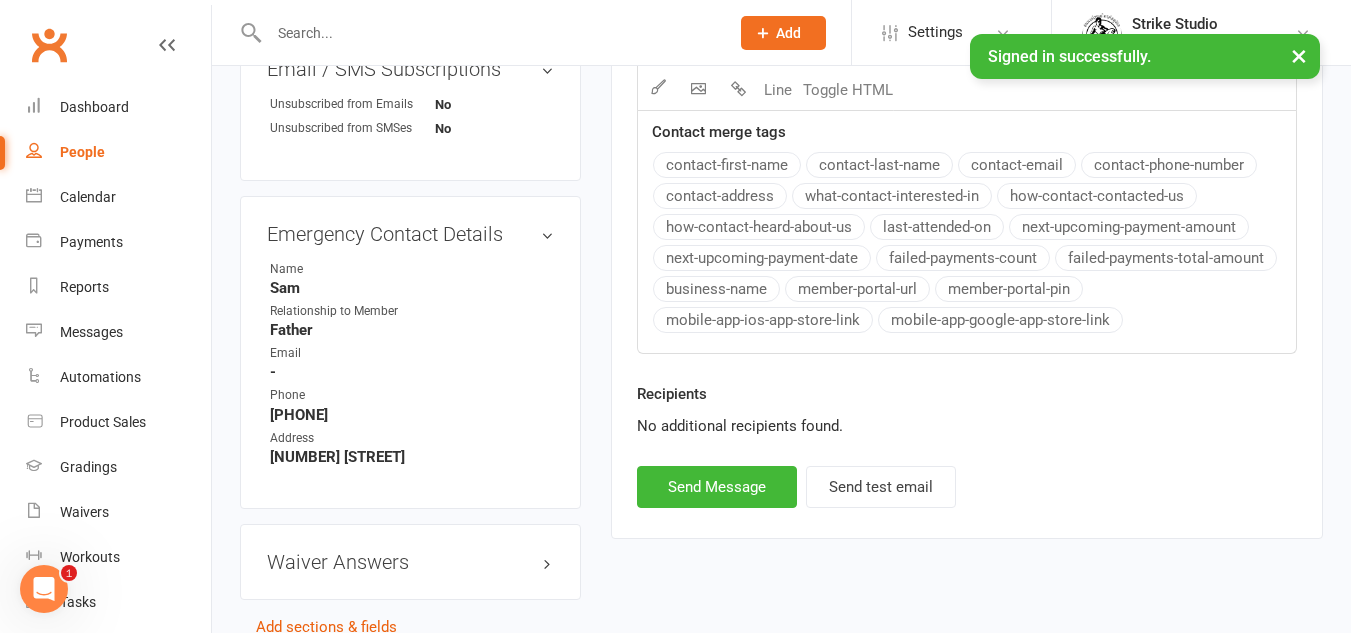 scroll, scrollTop: 595, scrollLeft: 0, axis: vertical 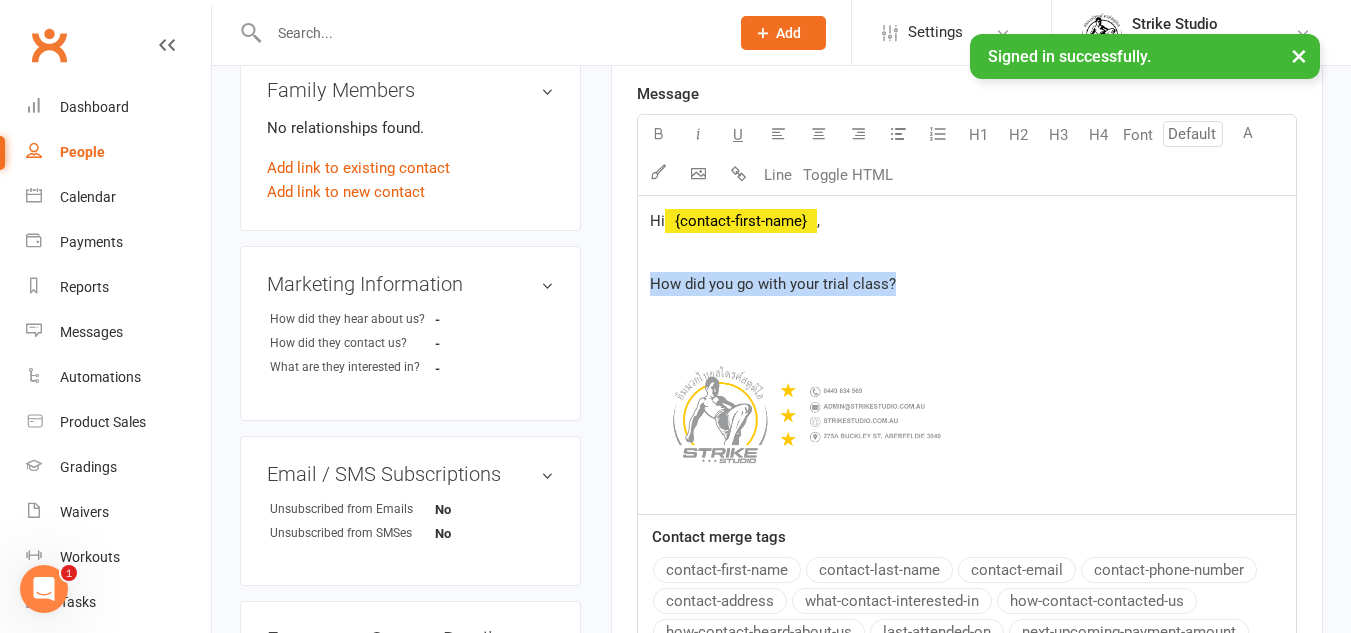 drag, startPoint x: 902, startPoint y: 283, endPoint x: 649, endPoint y: 280, distance: 253.01779 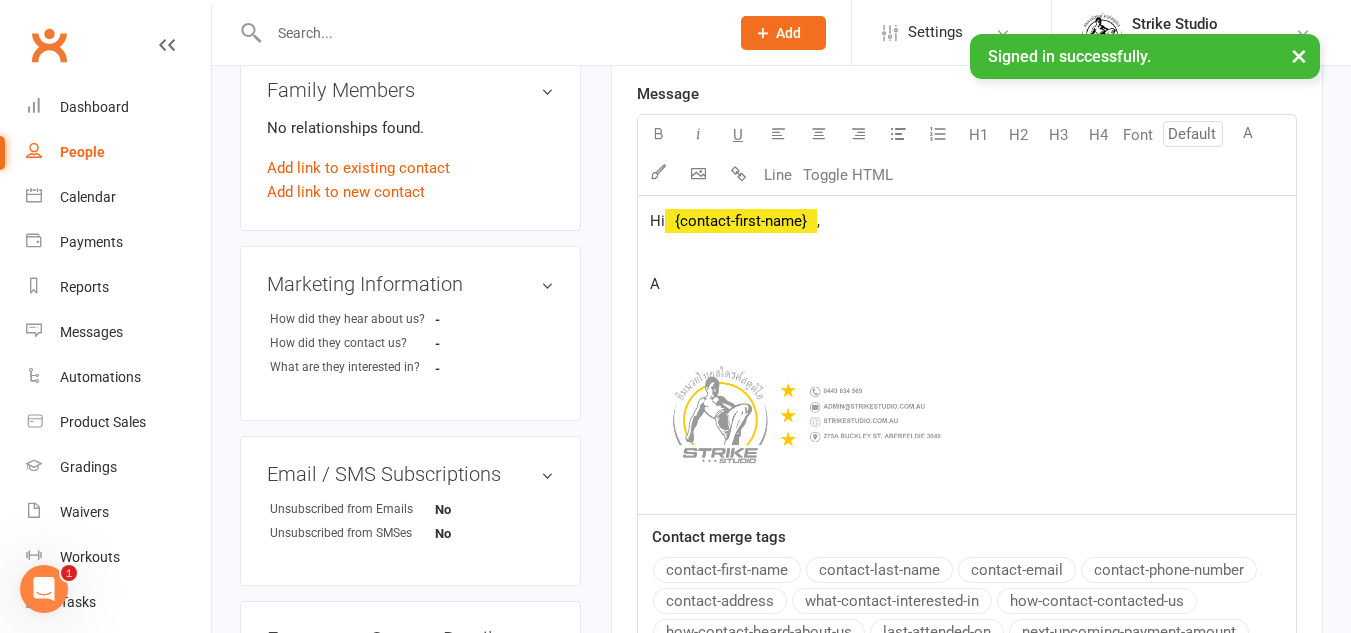 type 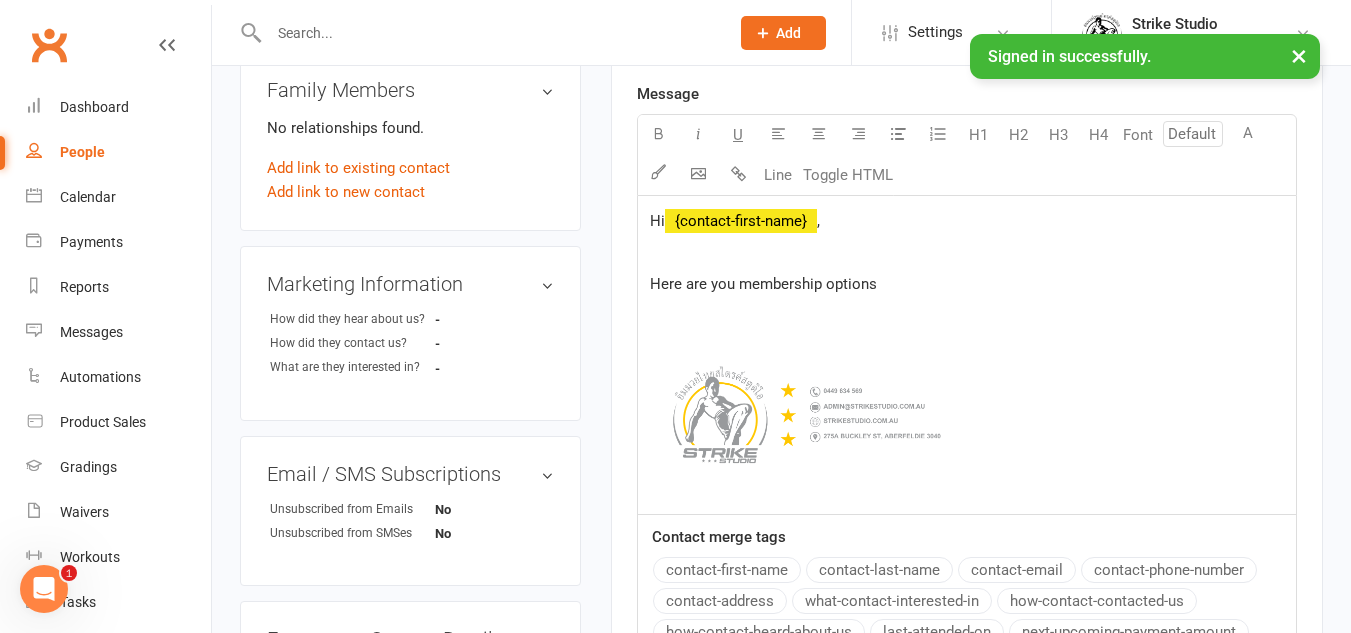 drag, startPoint x: 903, startPoint y: 286, endPoint x: 744, endPoint y: 292, distance: 159.11317 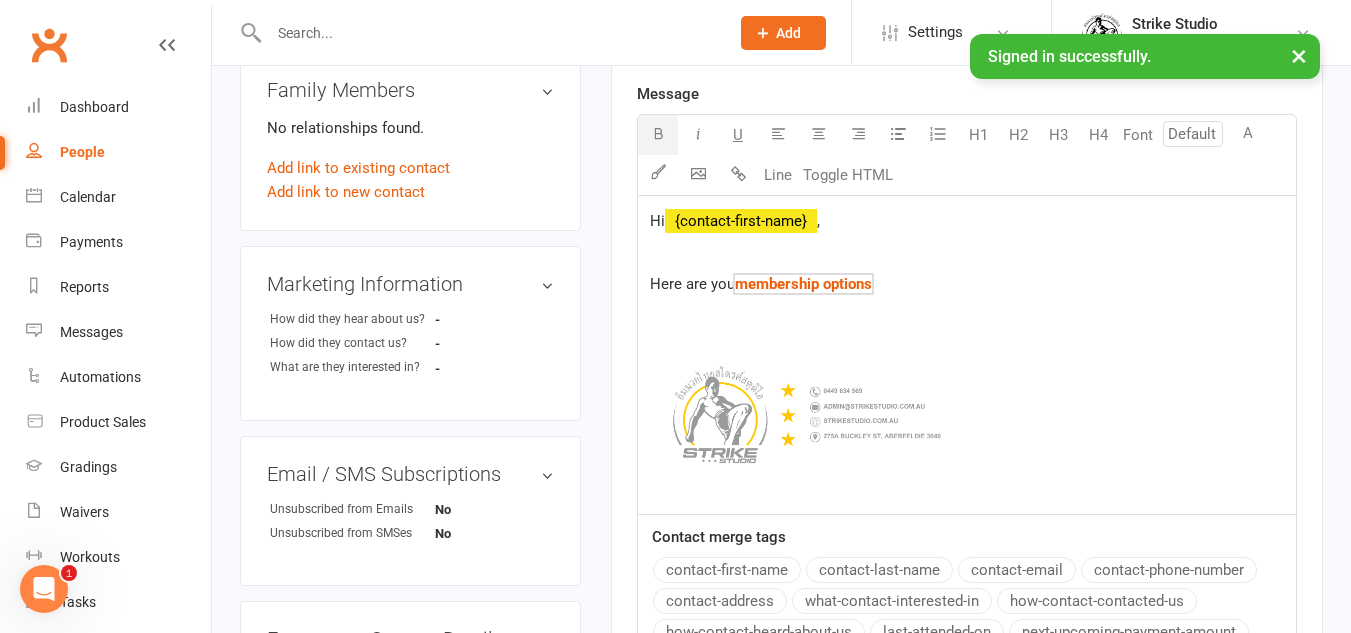 click on "Here are you  $   membership options  $   ﻿" 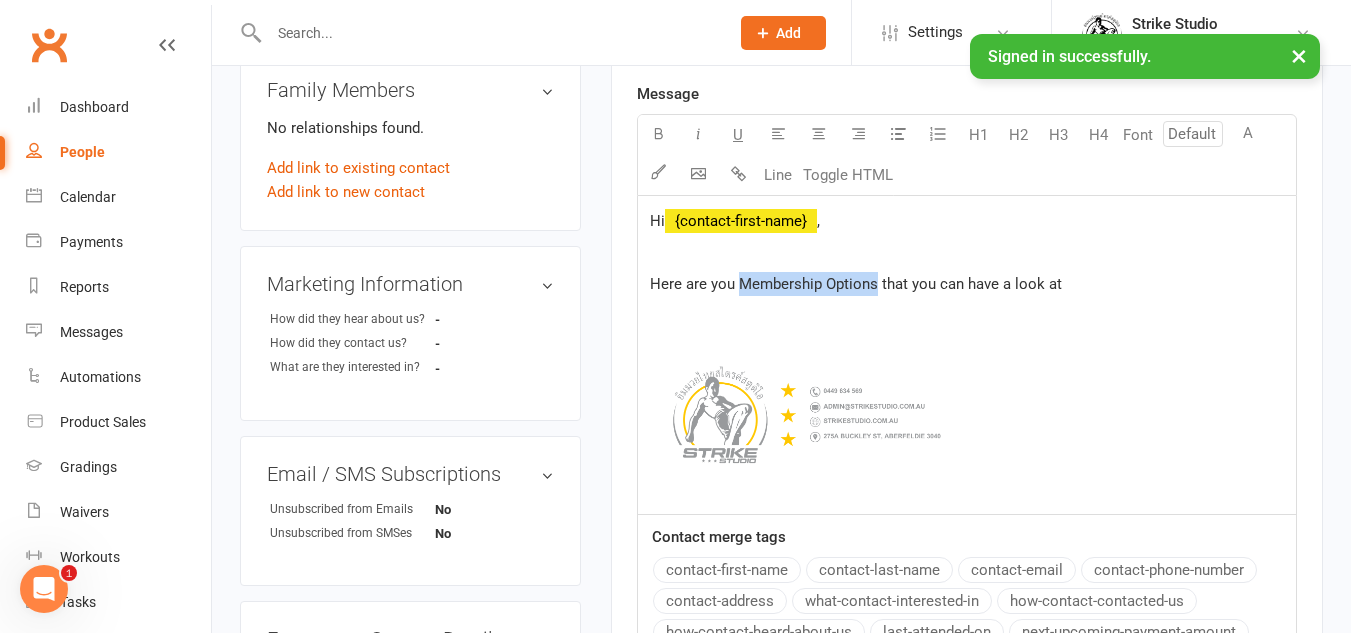 drag, startPoint x: 878, startPoint y: 291, endPoint x: 739, endPoint y: 286, distance: 139.0899 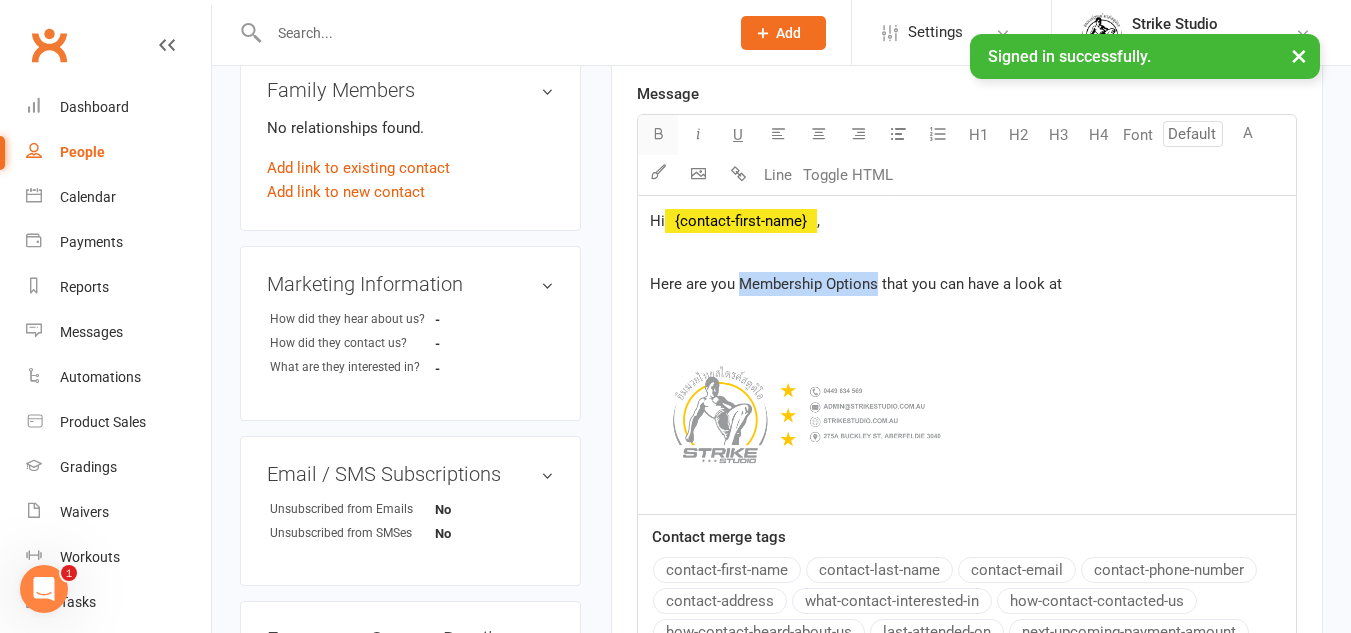 click 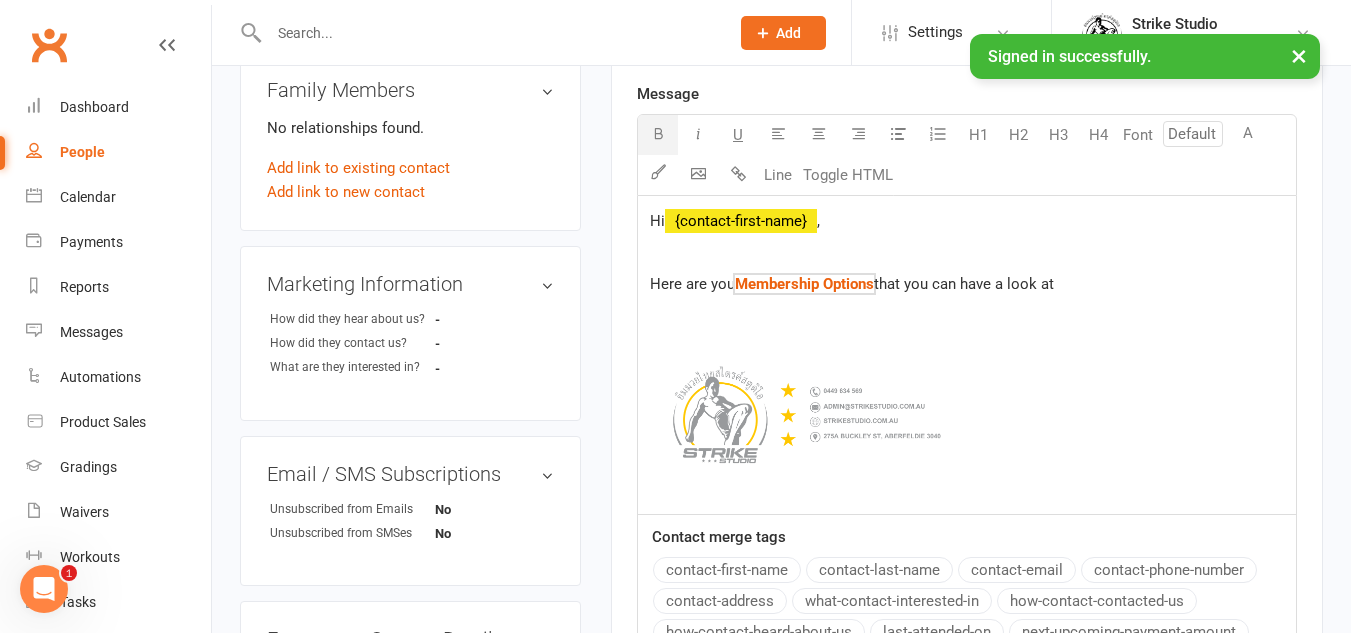 click on "Here are you  $   Membership Options $    that you can have a look at  $   ﻿ $   ﻿ $   ﻿ $   ﻿" 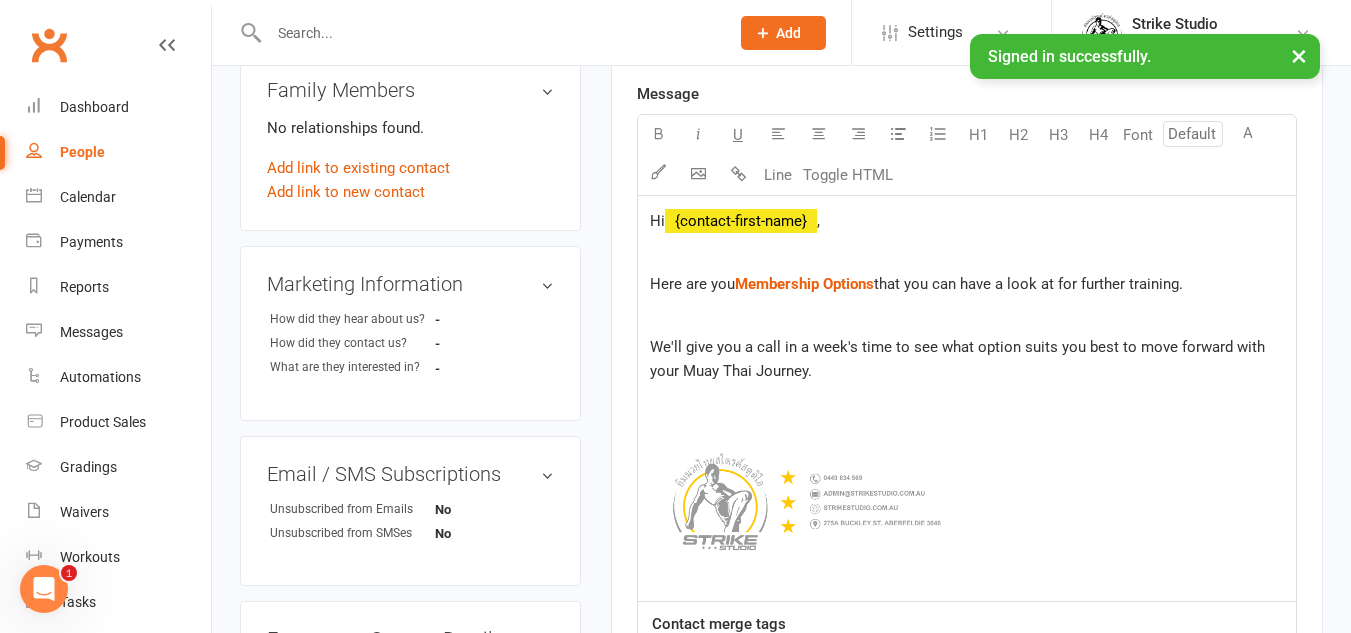 click on "﻿" 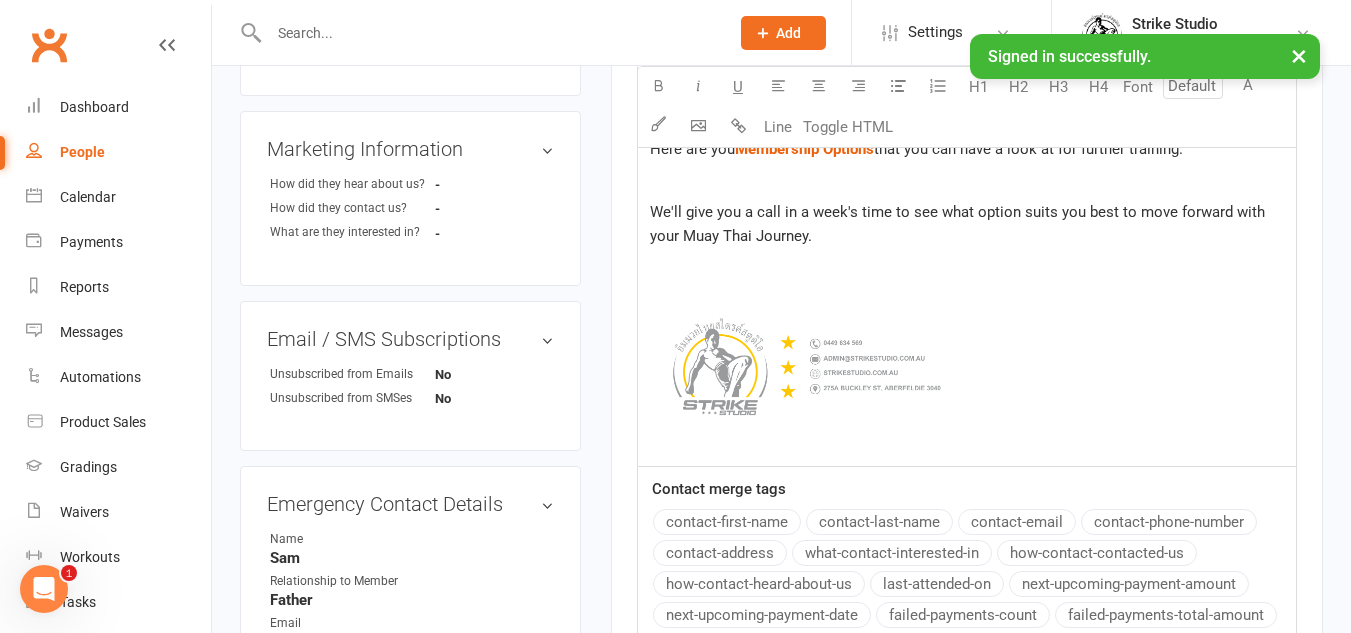 scroll, scrollTop: 695, scrollLeft: 0, axis: vertical 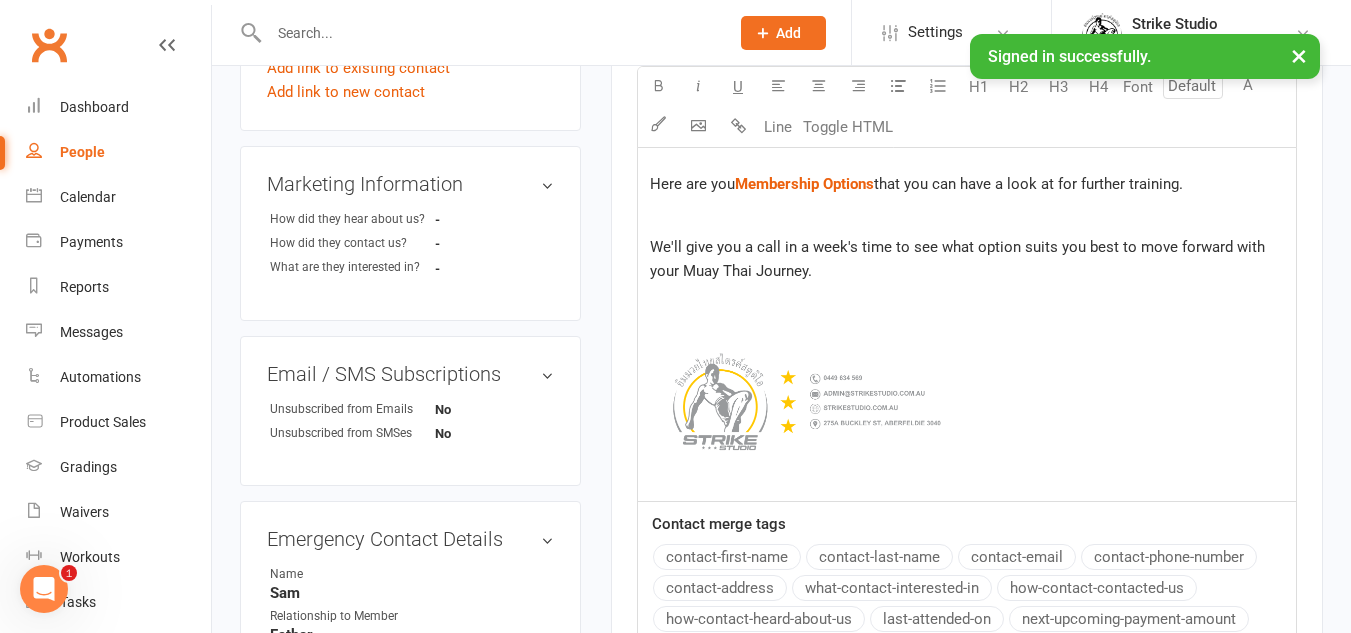 click on "﻿" 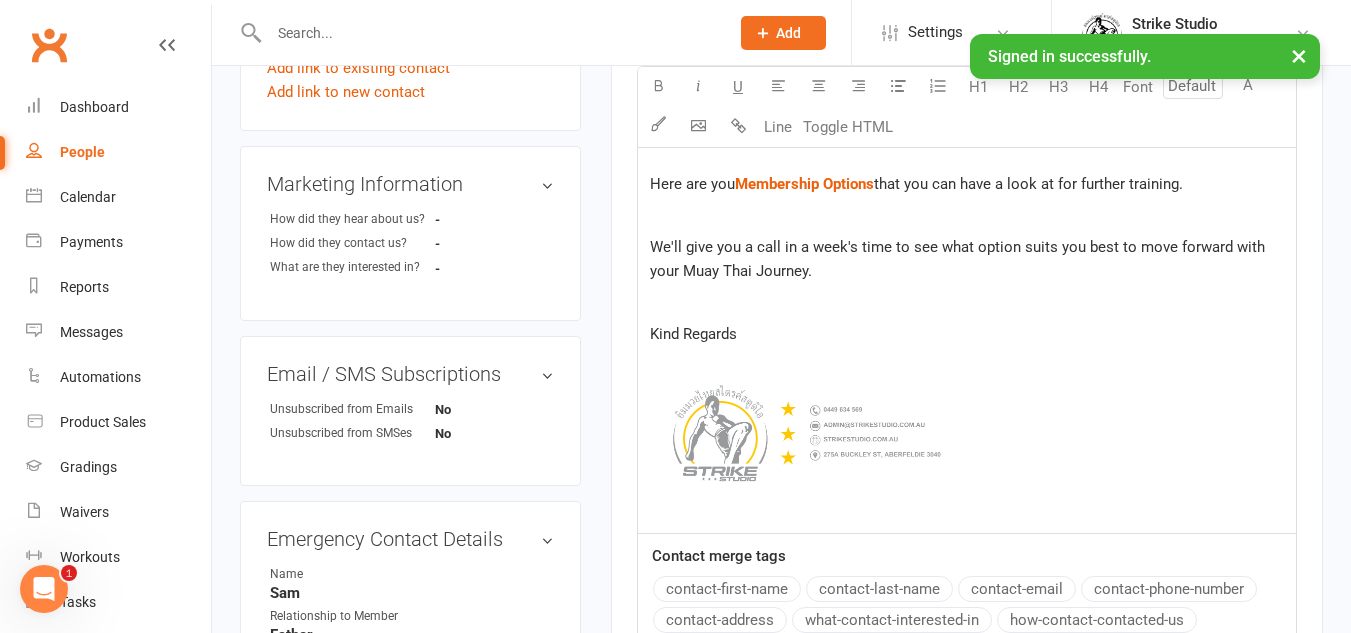 click on "﻿" 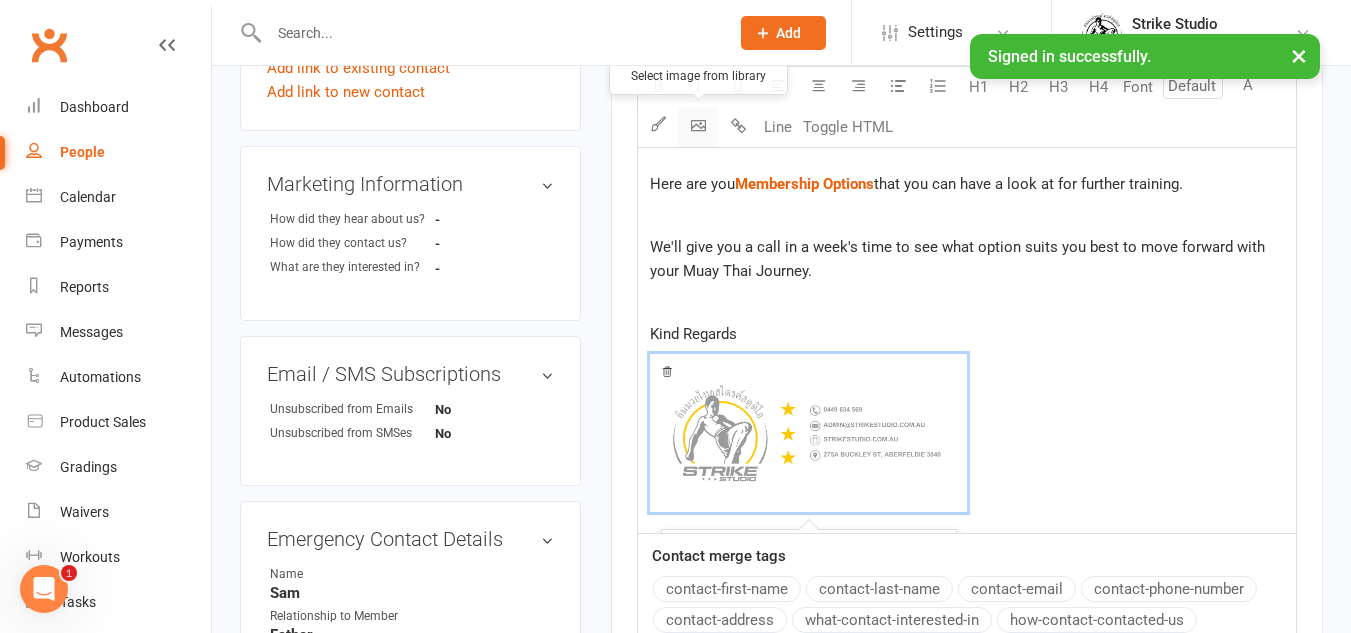 click on "Added [DATE], [AGE] old Contact information Owner Email" at bounding box center (675, 185) 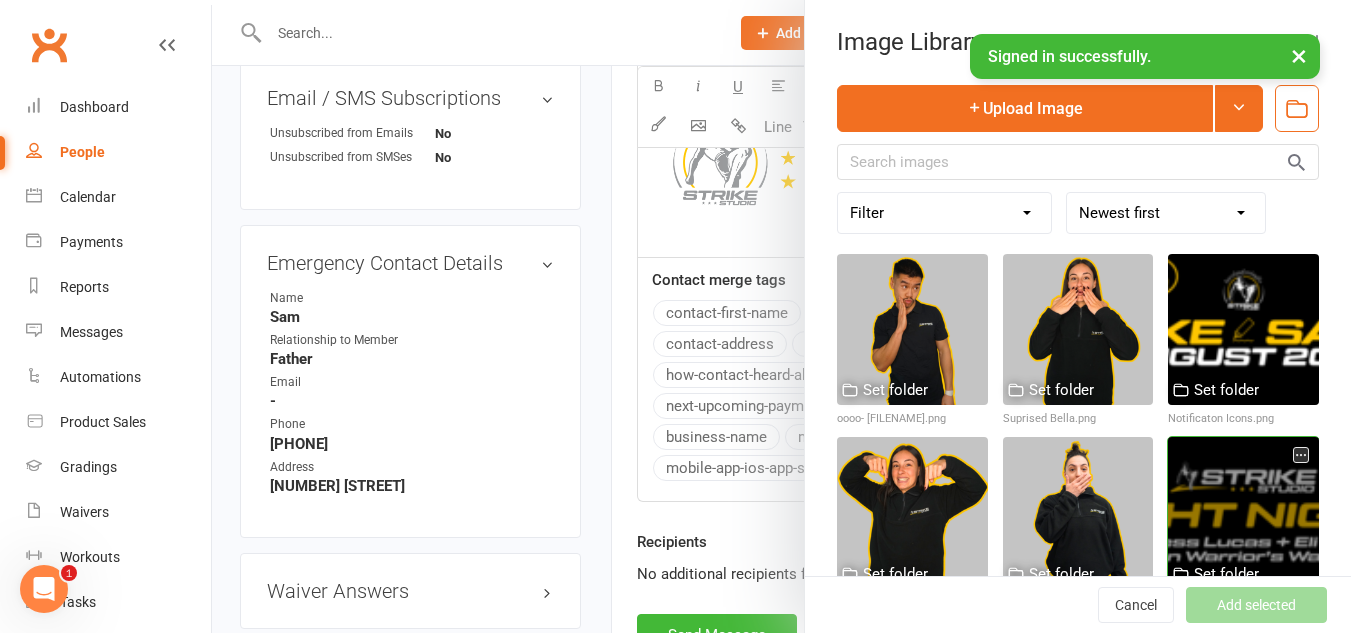 scroll, scrollTop: 1152, scrollLeft: 0, axis: vertical 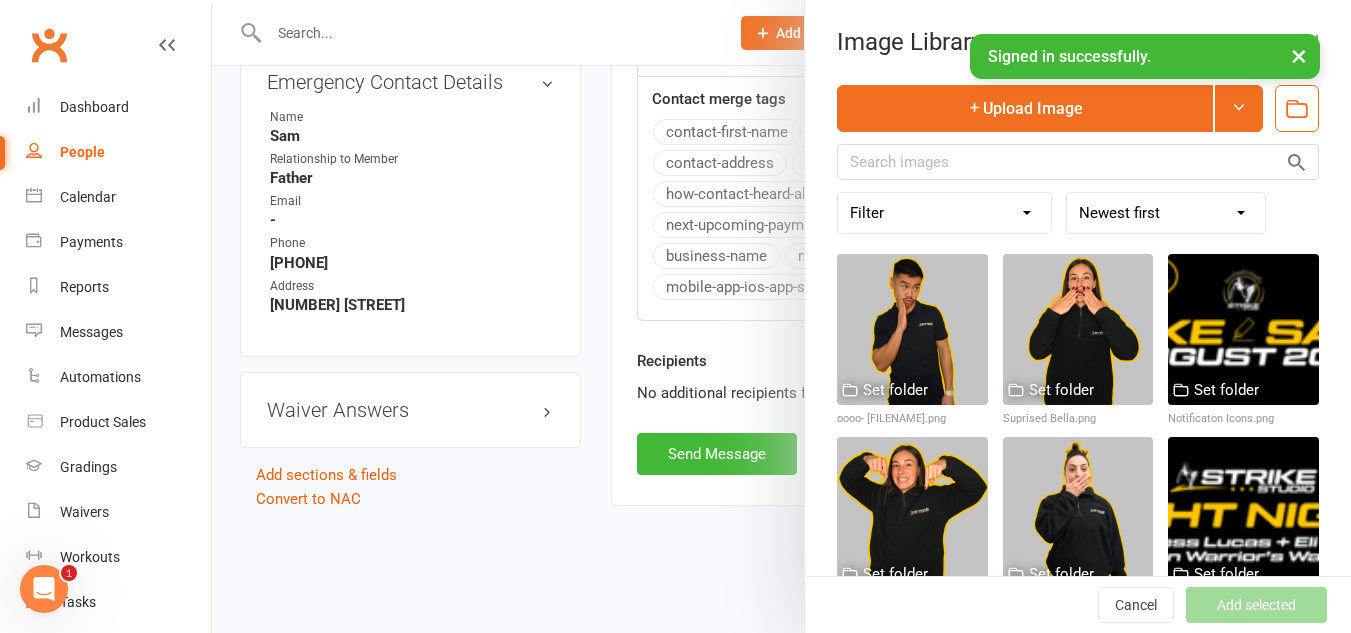 click on "Filter Fighter Promotions GIFS for Emails Icons for App Notifications Logos Lost & Found Merch Posters/Promo Signage Signitures Strike Emojis ------------------------ Used as Logo Used as Website header Used in Workouts Used in Website Gallery Used in Email Templates Used in sent emails Unused Images" at bounding box center (944, 213) 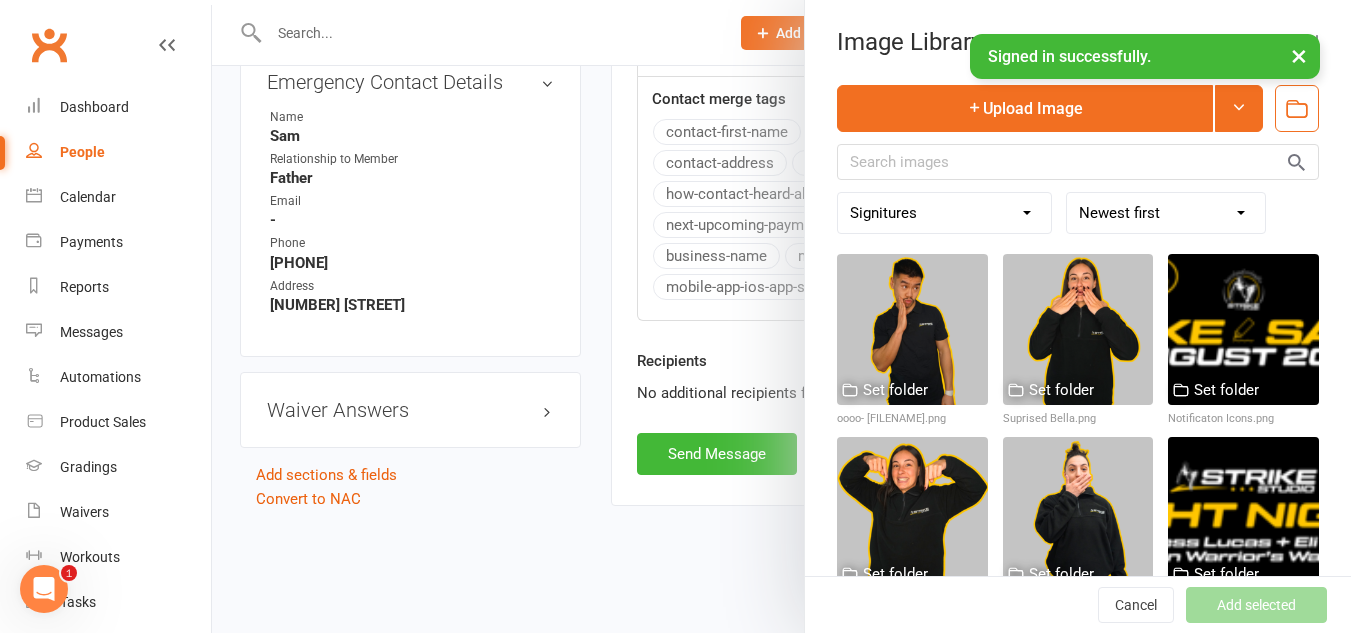 click on "Filter Fighter Promotions GIFS for Emails Icons for App Notifications Logos Lost & Found Merch Posters/Promo Signage Signitures Strike Emojis ------------------------ Used as Logo Used as Website header Used in Workouts Used in Website Gallery Used in Email Templates Used in sent emails Unused Images" at bounding box center (944, 213) 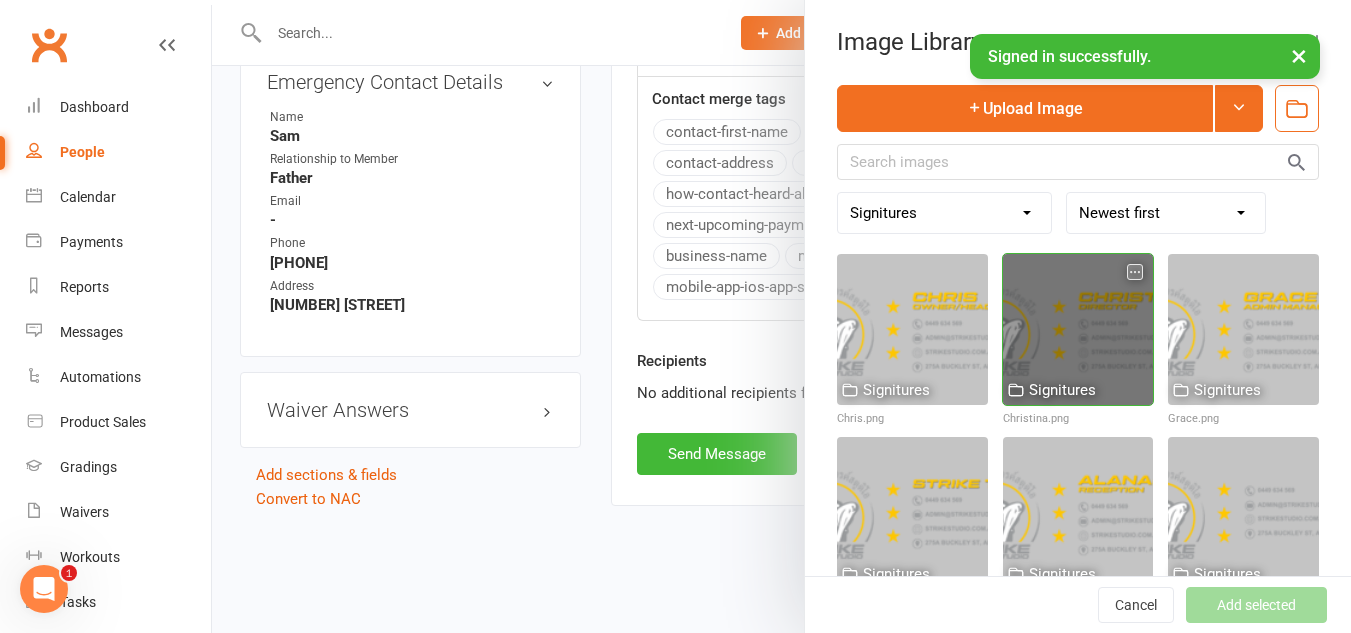 click at bounding box center (1078, 329) 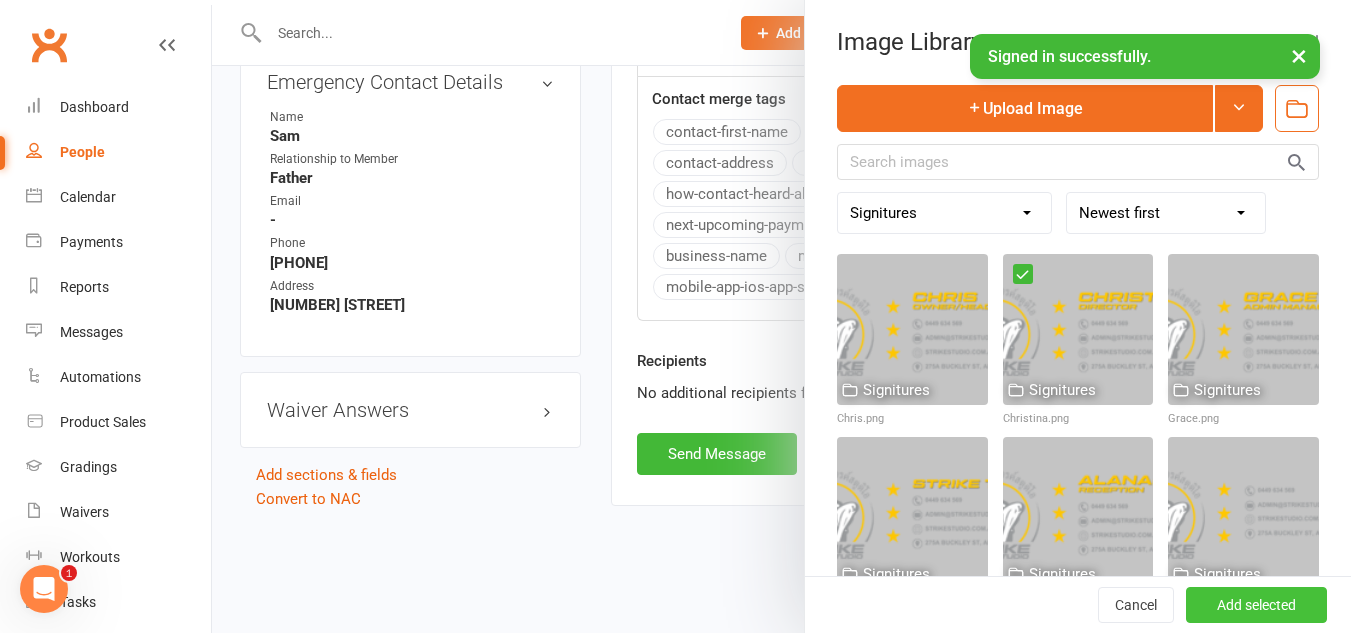 click on "Add selected" at bounding box center (1256, 605) 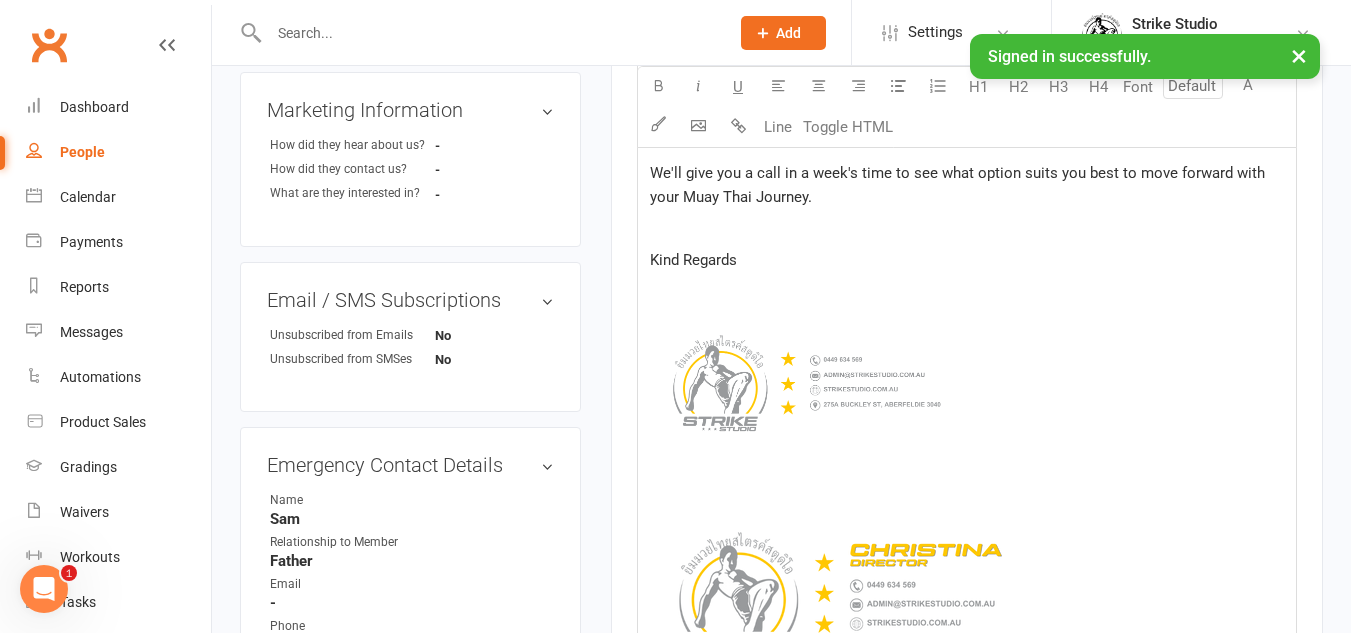 scroll, scrollTop: 752, scrollLeft: 0, axis: vertical 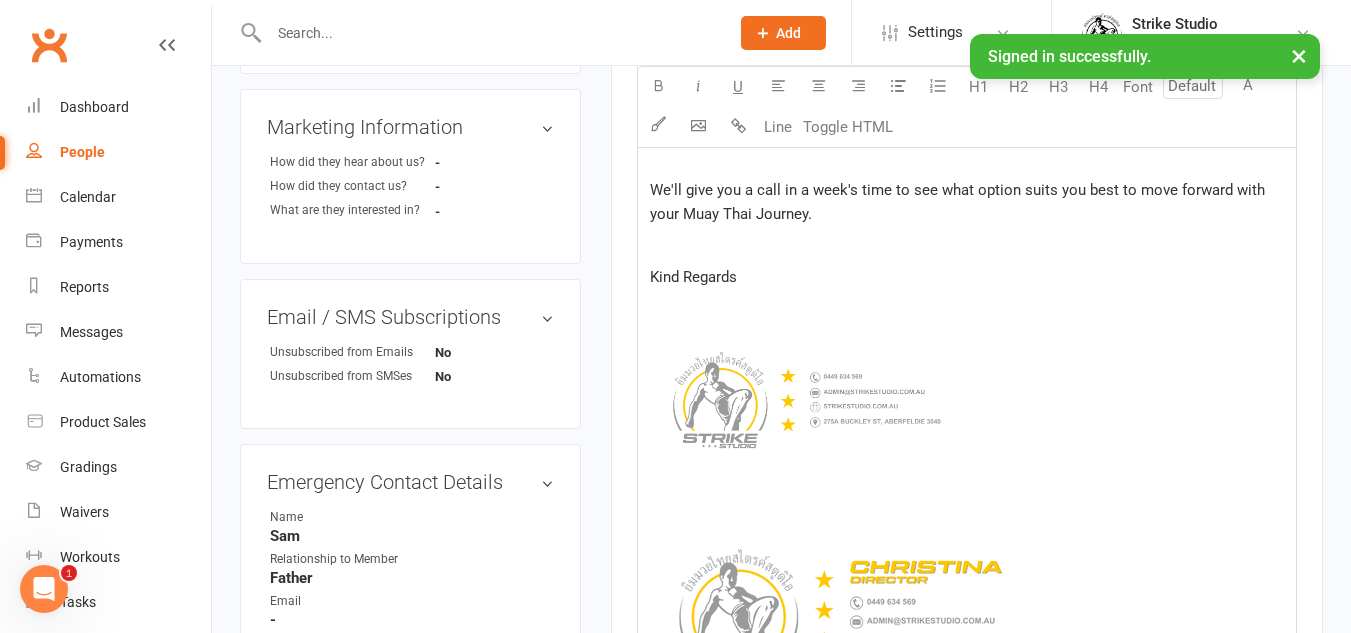 click on "﻿" 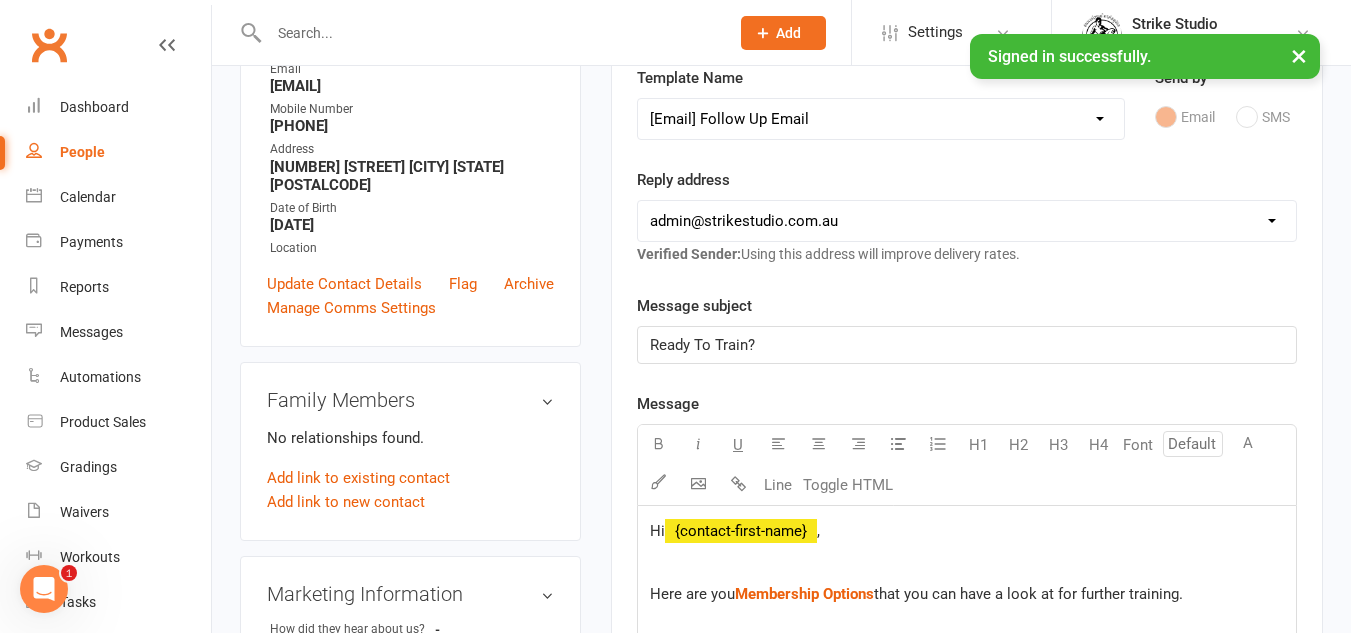 scroll, scrollTop: 252, scrollLeft: 0, axis: vertical 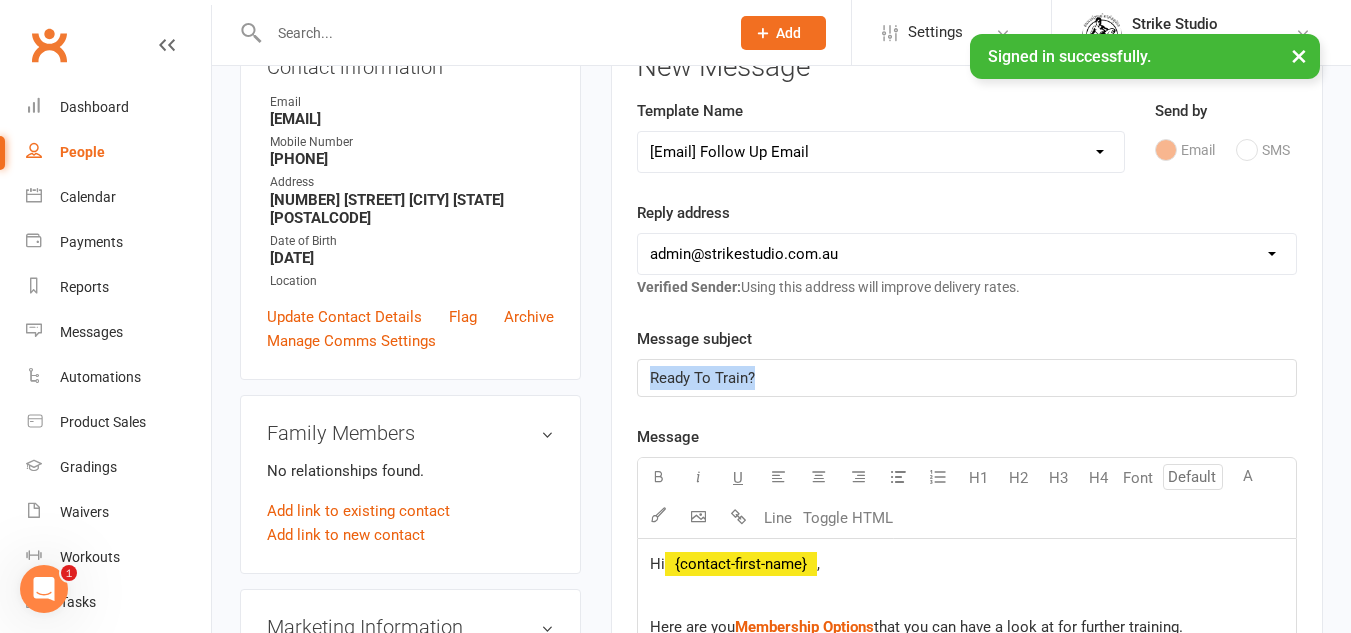 click on "upload photo [FIRST] [LAST] Added [DAY] [MONTH], [YEAR] prospect [AGE] years old Contact information Owner Email [EMAIL]
Mobile Number [PHONE]
Address [NUMBER] [STREET] [CITY] [STATE] [POSTAL CODE]
Date of Birth [MONTH] [DAY], [YEAR]
Location
Update Contact Details Flag Archive Manage Comms Settings
Family Members No relationships found. Add link to existing contact Add link to new contact
Marketing Information edit How did they hear about us? -
How did they contact us? -
What are they interested in? -
Email / SMS Subscriptions edit Unsubscribed from Emails No
Unsubscribed from SMSes No
Emergency Contact Details edit Name [FIRST]
Relationship to Member Father
Email -
Phone [PHONE]
Address [NUMBER] [STREET]
Waiver Answers edit Add sections & fields Convert to NAC Signed up [TIME] ago added on [DAY] [MONTH] [YEAR] Last contacted about [TIME] ago email sent on [DAY] [MONTH] [YEAR] Convert to Member Convert Prospect
Activity Notes Comms Attendance Waivers Tasks Automations Workouts Assessments" at bounding box center [781, 677] 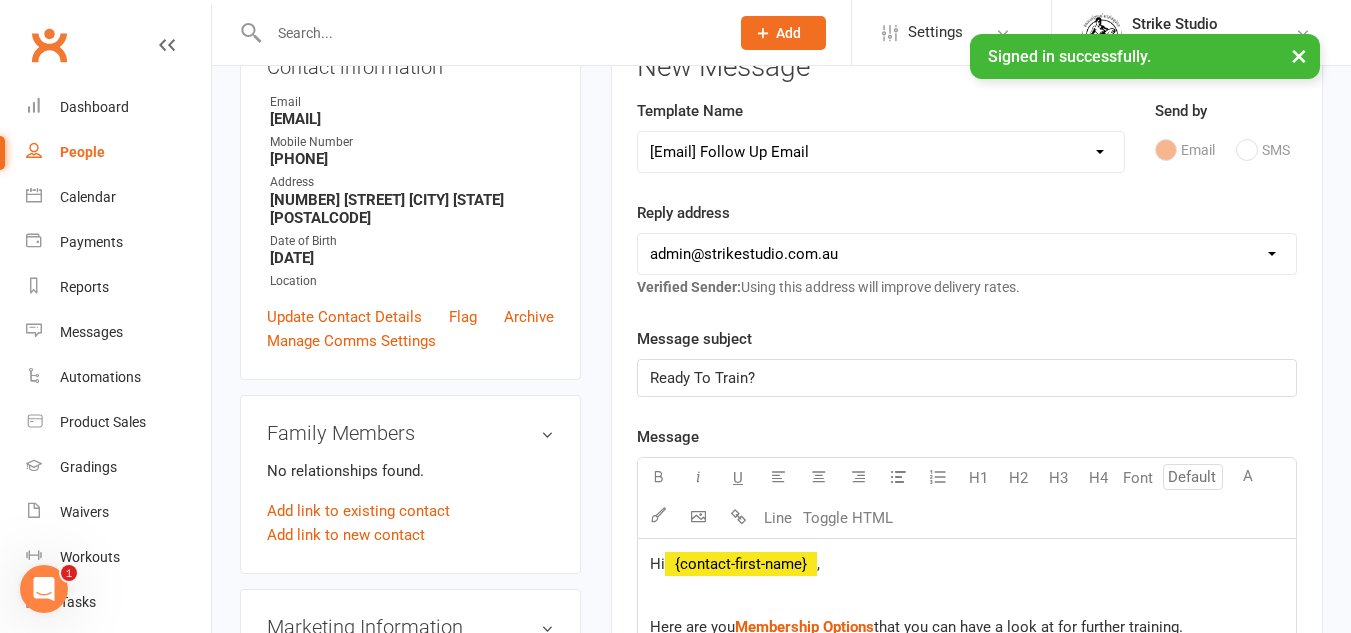 type 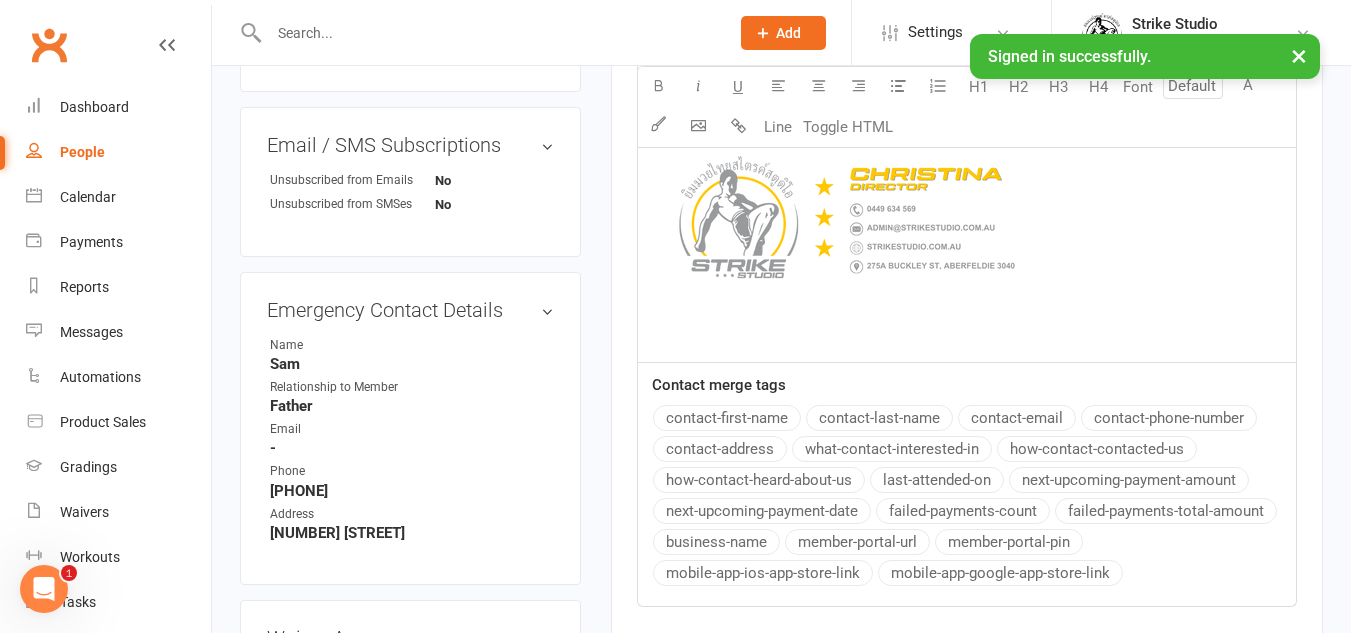 scroll, scrollTop: 1052, scrollLeft: 0, axis: vertical 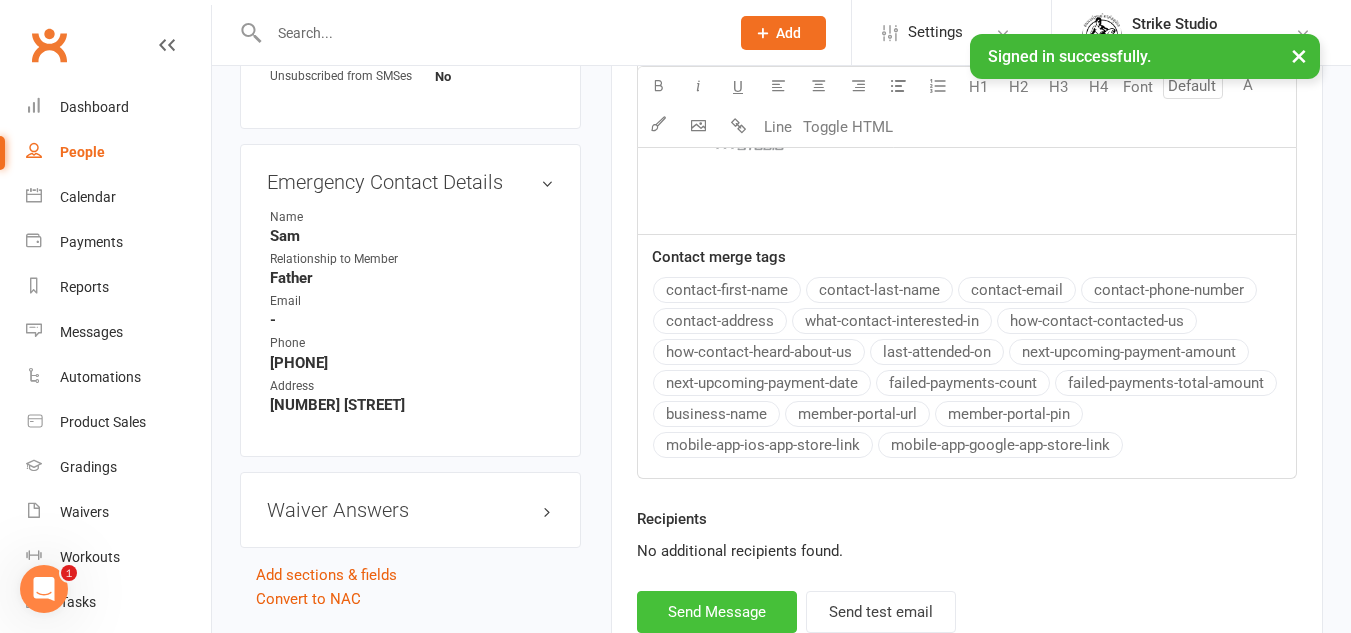 click on "Send Message" at bounding box center (717, 612) 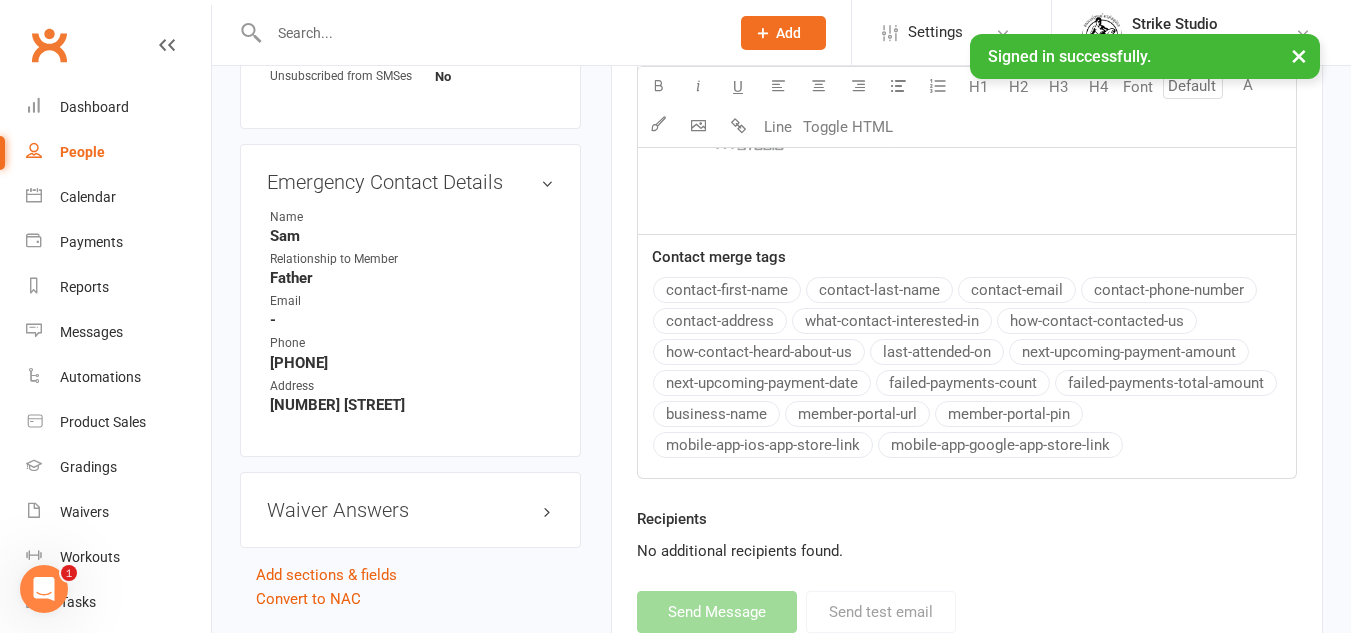 select 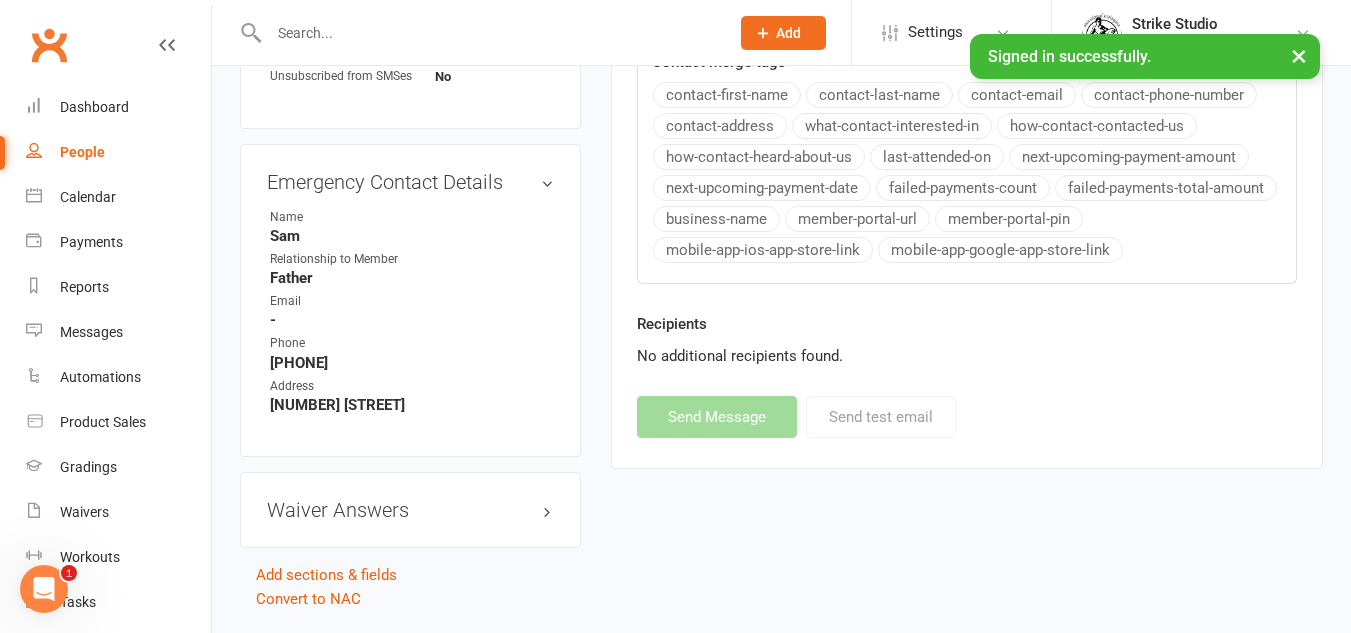 click at bounding box center (489, 33) 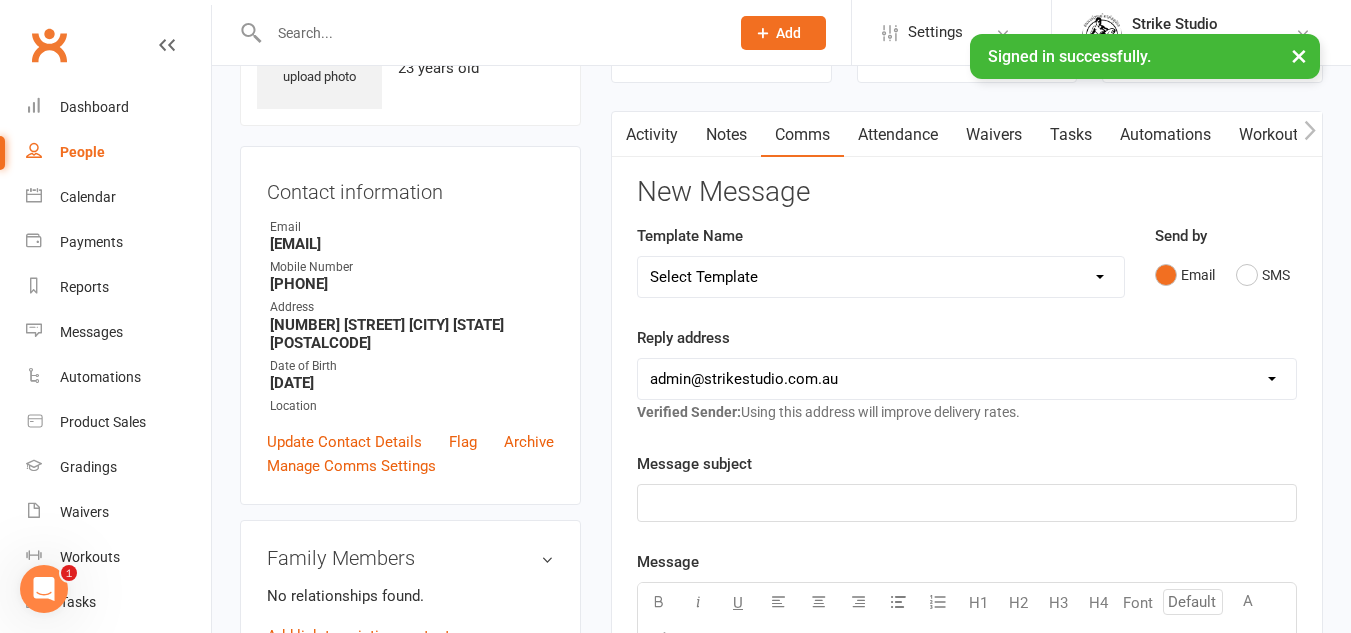 scroll, scrollTop: 0, scrollLeft: 0, axis: both 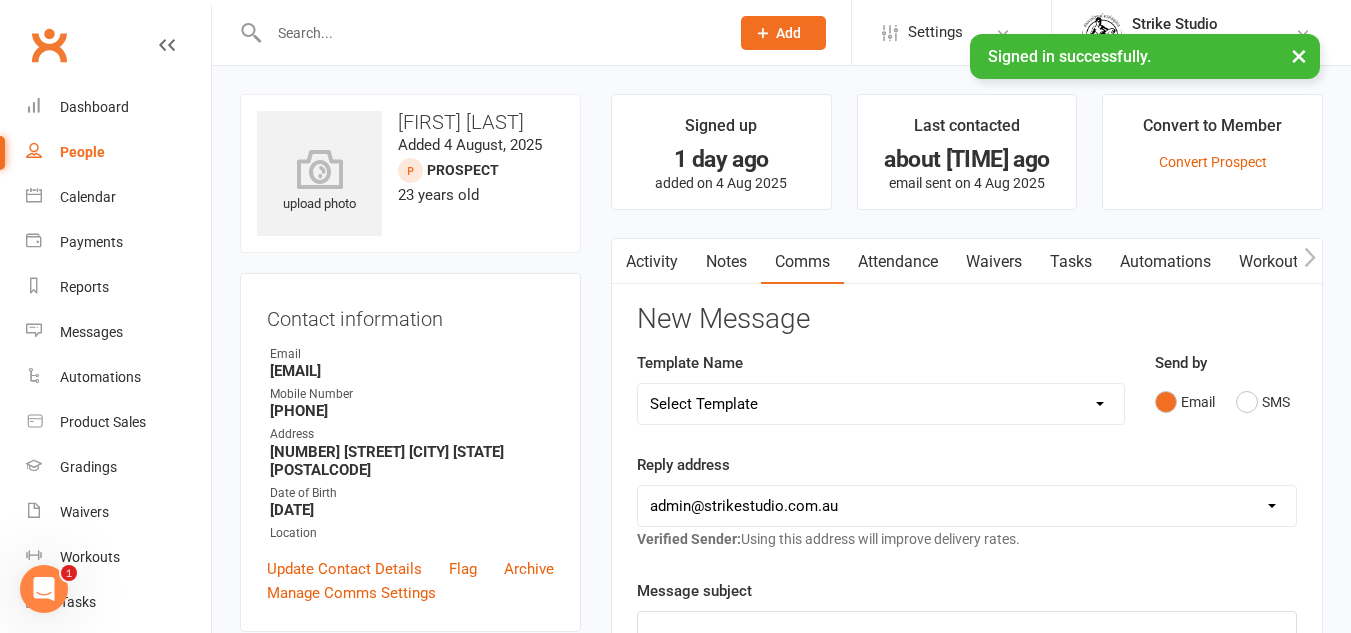 drag, startPoint x: 368, startPoint y: 50, endPoint x: 373, endPoint y: 33, distance: 17.720045 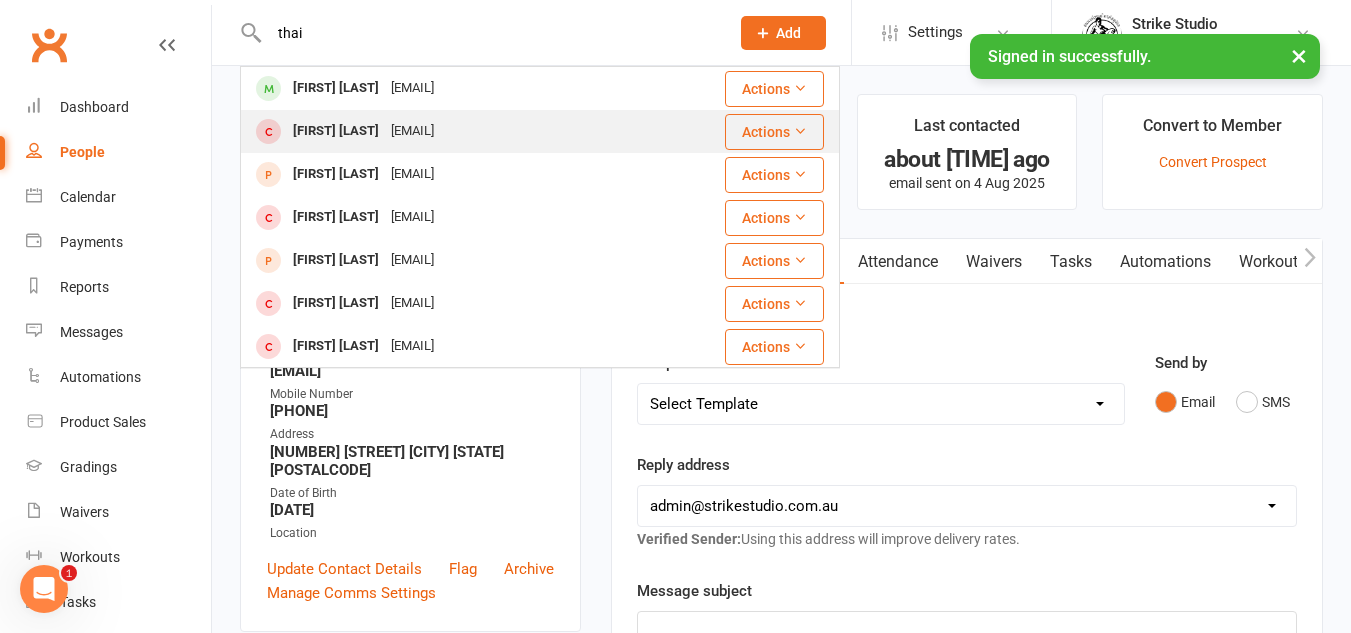 type on "thai" 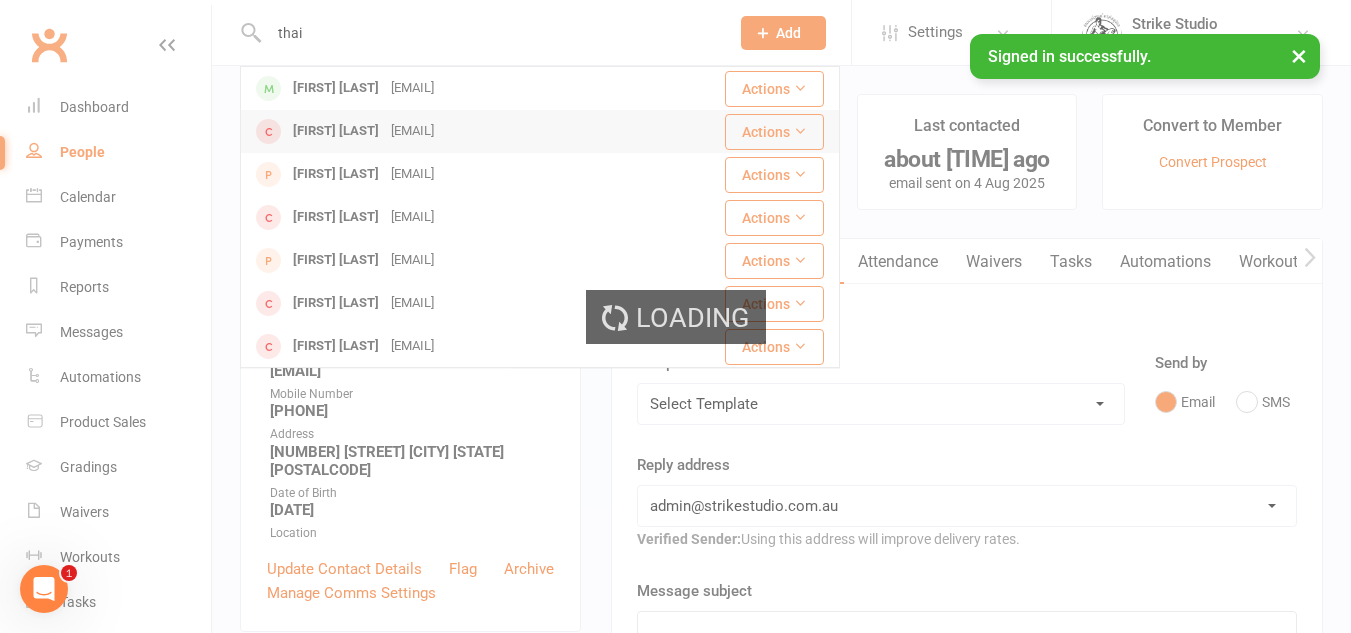 type 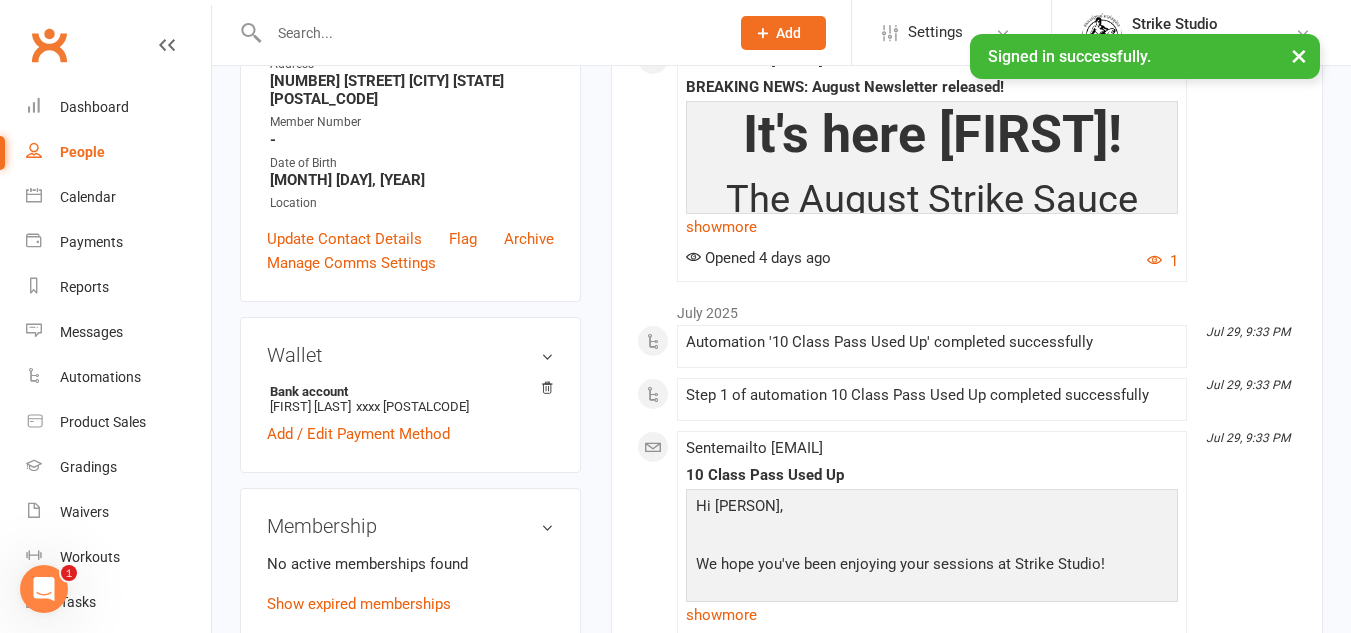 scroll, scrollTop: 400, scrollLeft: 0, axis: vertical 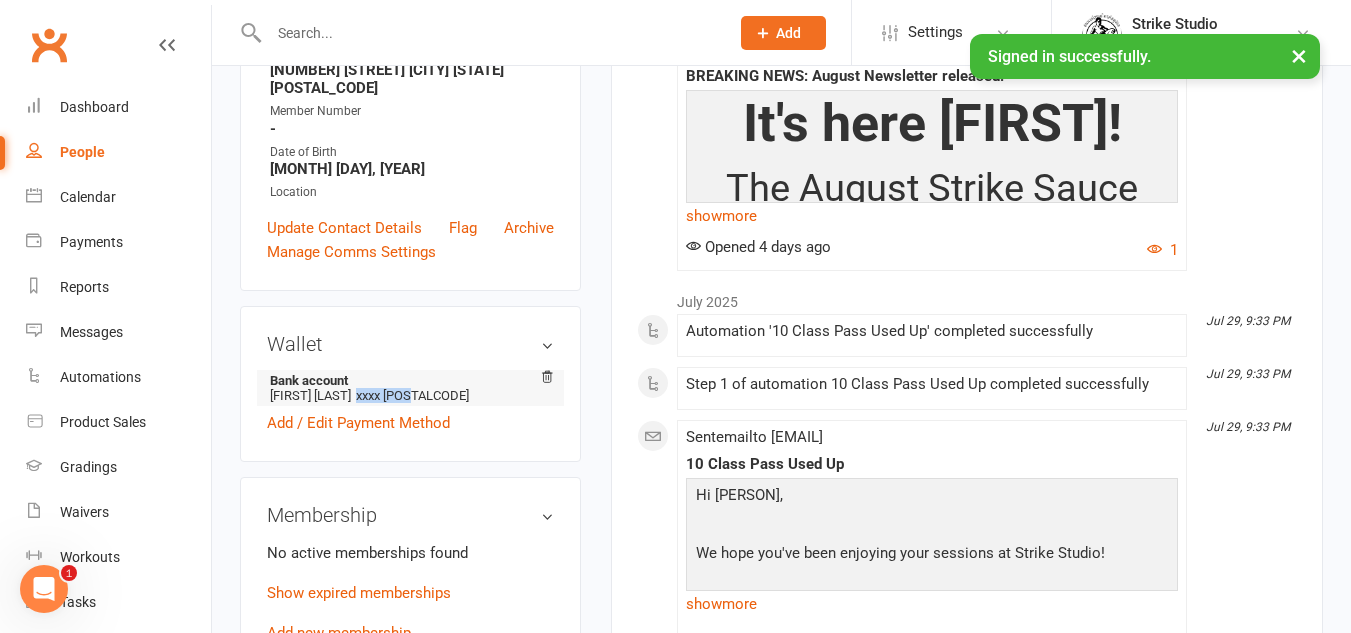 drag, startPoint x: 404, startPoint y: 448, endPoint x: 344, endPoint y: 448, distance: 60 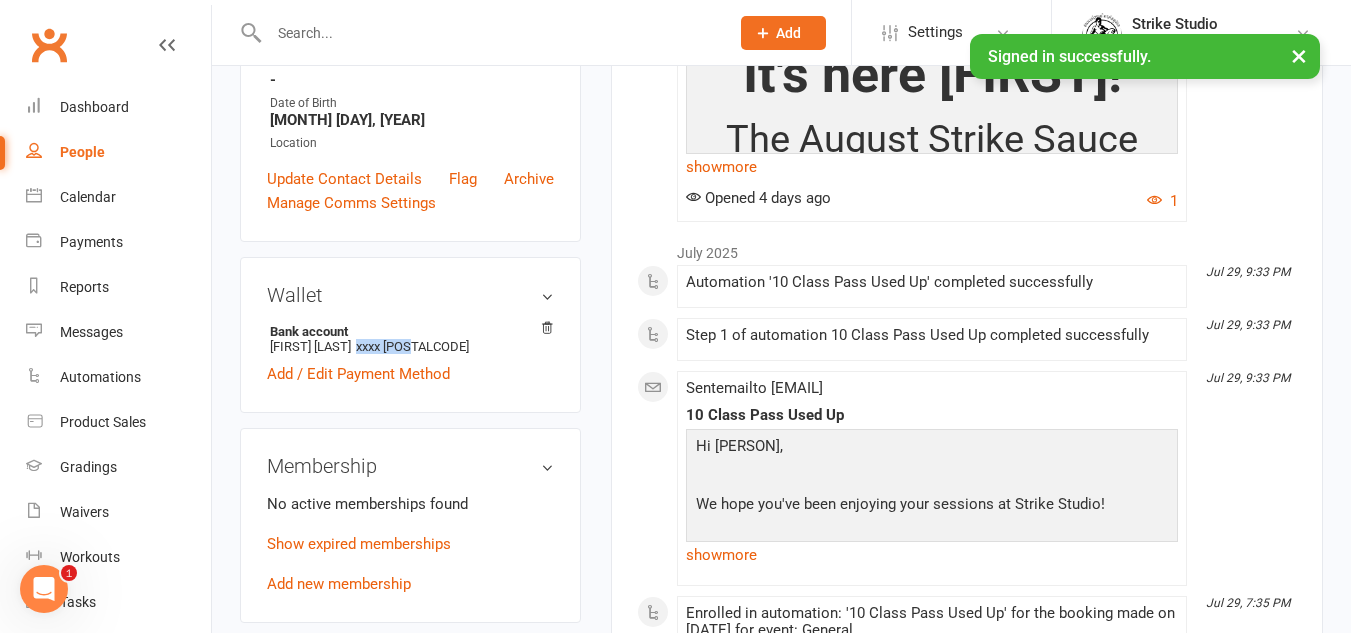 scroll, scrollTop: 500, scrollLeft: 0, axis: vertical 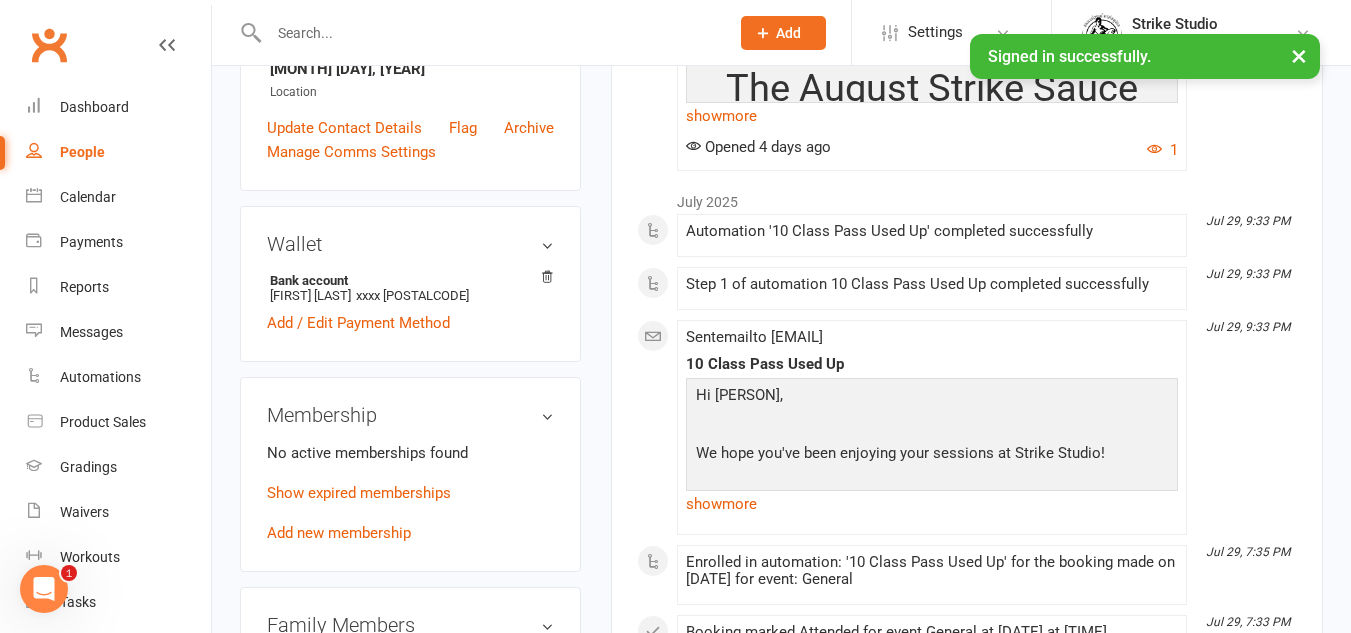 click on "Add new membership" at bounding box center [339, 533] 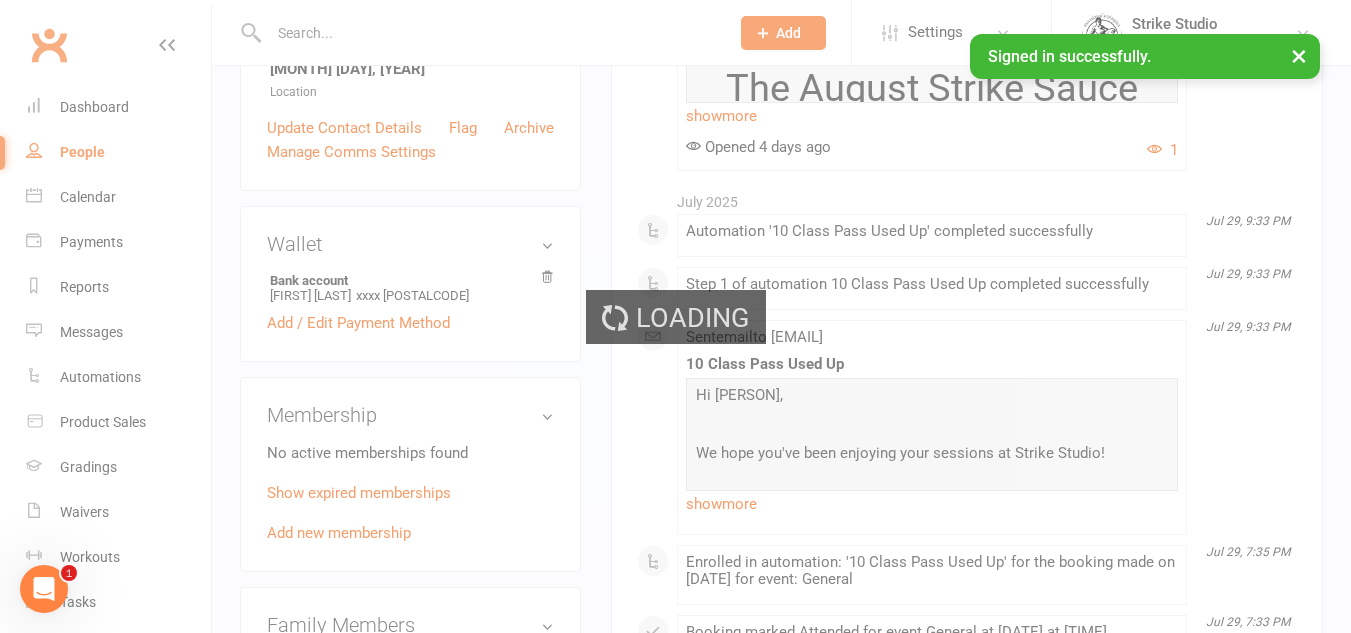 scroll, scrollTop: 0, scrollLeft: 0, axis: both 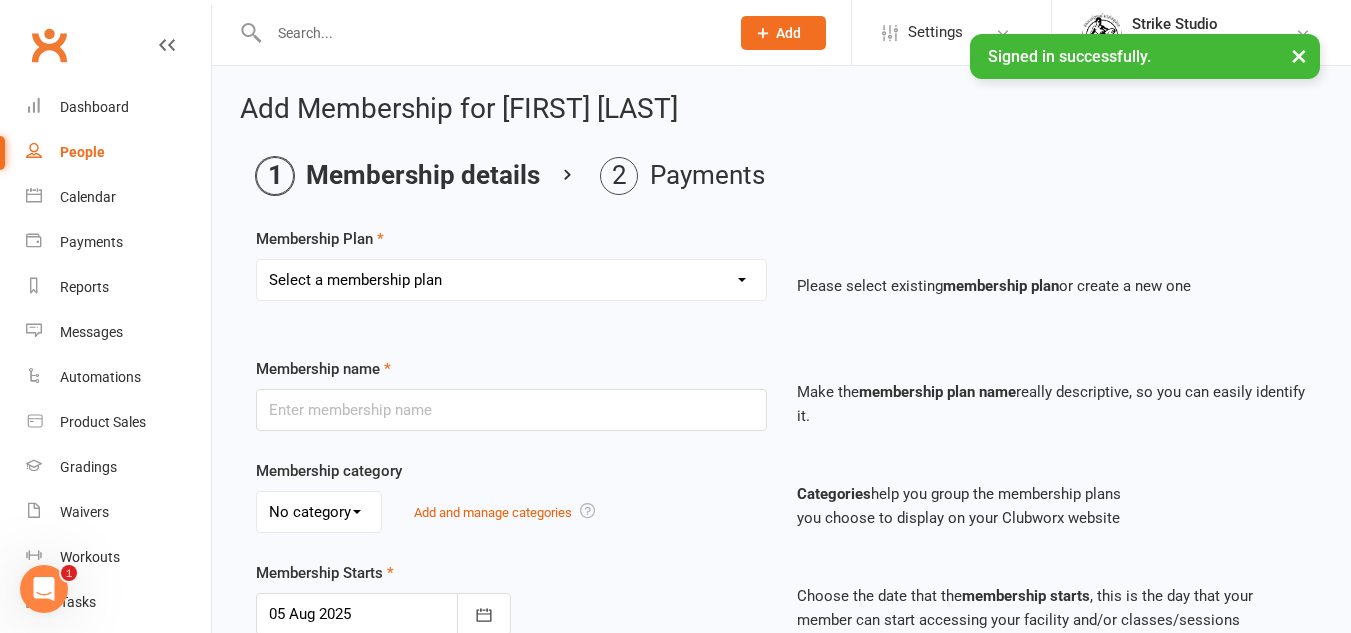 click on "Select a membership plan Create new Membership Plan Staff Prepaid (12 month membership) Prepaid (6-month membership) Commitment (minimum 6 month membership) Adults 10 Class Pass (4 month term/expiry) Flexible (no minimum term) Adults 10 Class Pass (4-month term/expiry) KIDS Commitment (minimum 6-month membership) KIDS Flexible -(no minimum terms) KIDS Recovery Casual Session (1 month expiry) Recovery Session x1 (1-month expiry) HAMMER HOUSE MEMBERS Recovery Session (Staff/Fighters) Recovery Membership Recovery Session x1 (1-month expiry) Hammer House Week Trial" at bounding box center (511, 280) 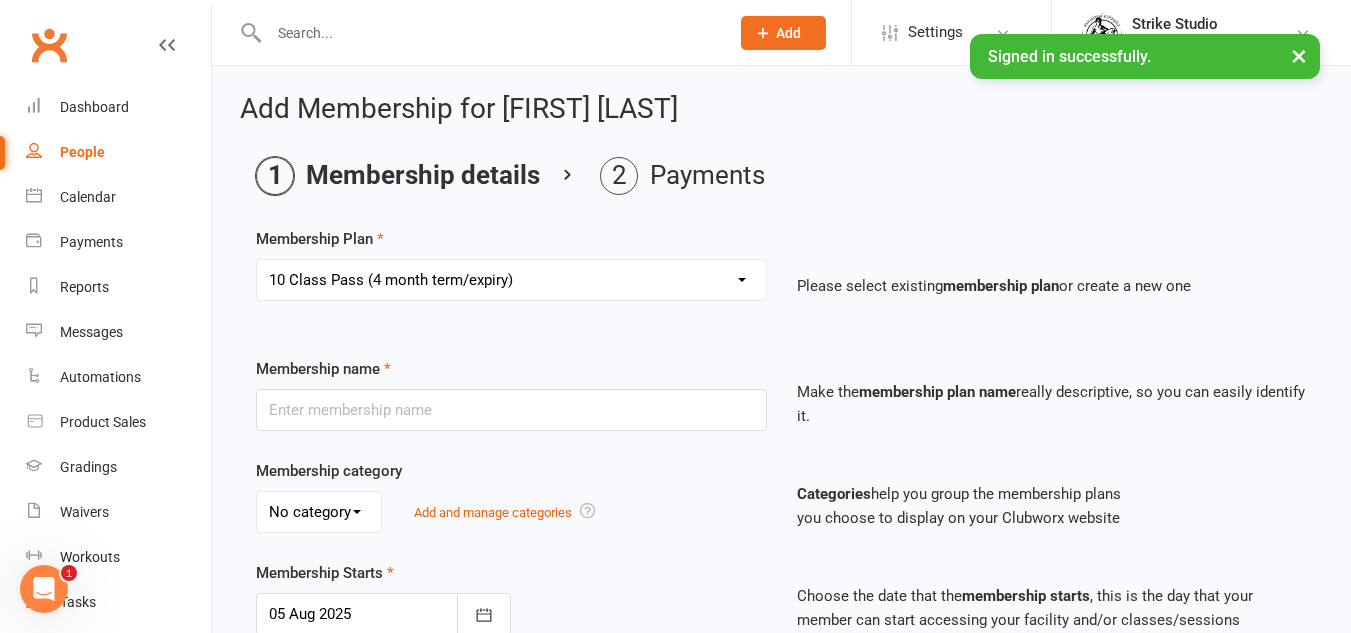 click on "Select a membership plan Create new Membership Plan Staff Prepaid (12 month membership) Prepaid (6-month membership) Commitment (minimum 6 month membership) Adults 10 Class Pass (4 month term/expiry) Flexible (no minimum term) Adults 10 Class Pass (4-month term/expiry) KIDS Commitment (minimum 6-month membership) KIDS Flexible -(no minimum terms) KIDS Recovery Casual Session (1 month expiry) Recovery Session x1 (1-month expiry) HAMMER HOUSE MEMBERS Recovery Session (Staff/Fighters) Recovery Membership Recovery Session x1 (1-month expiry) Hammer House Week Trial" at bounding box center (511, 280) 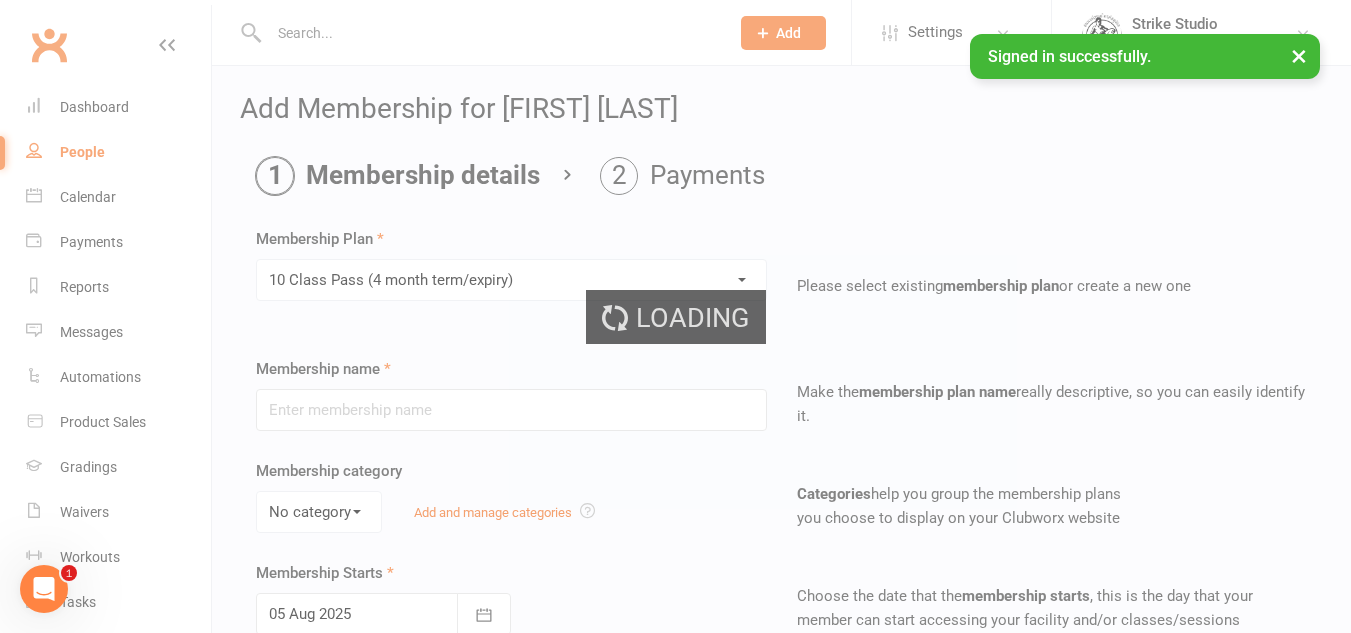 type on "10 Class Pass (4 month term/expiry)" 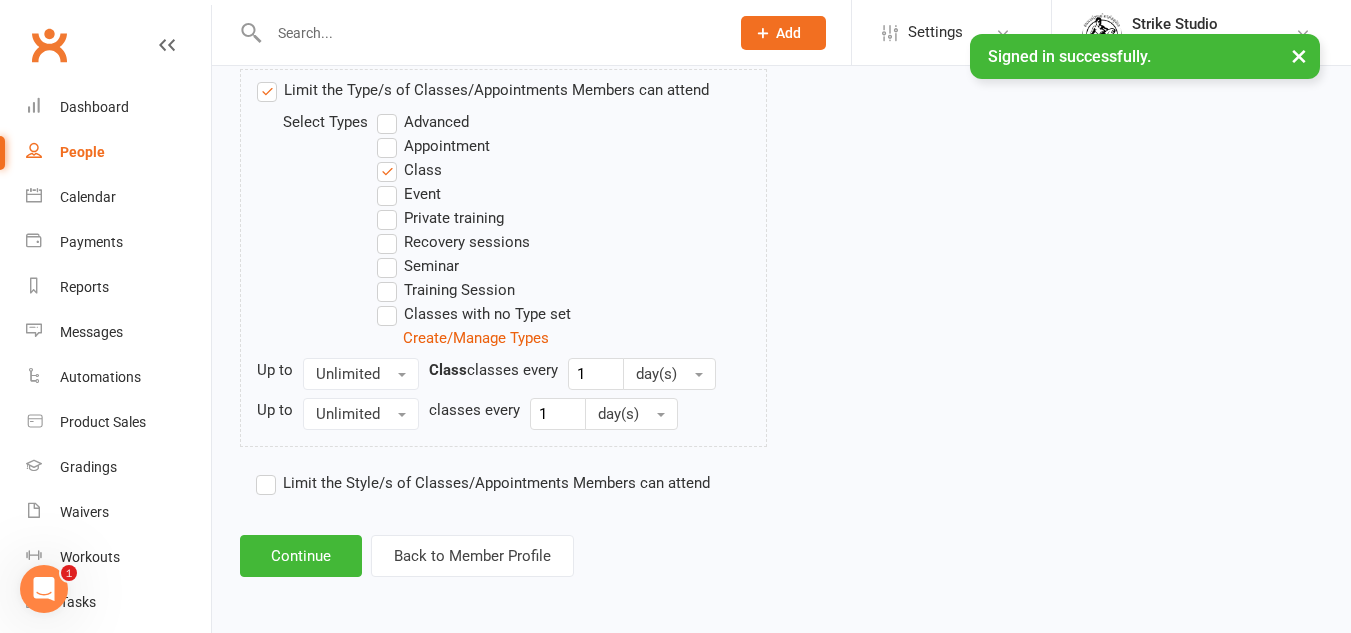 scroll, scrollTop: 1007, scrollLeft: 0, axis: vertical 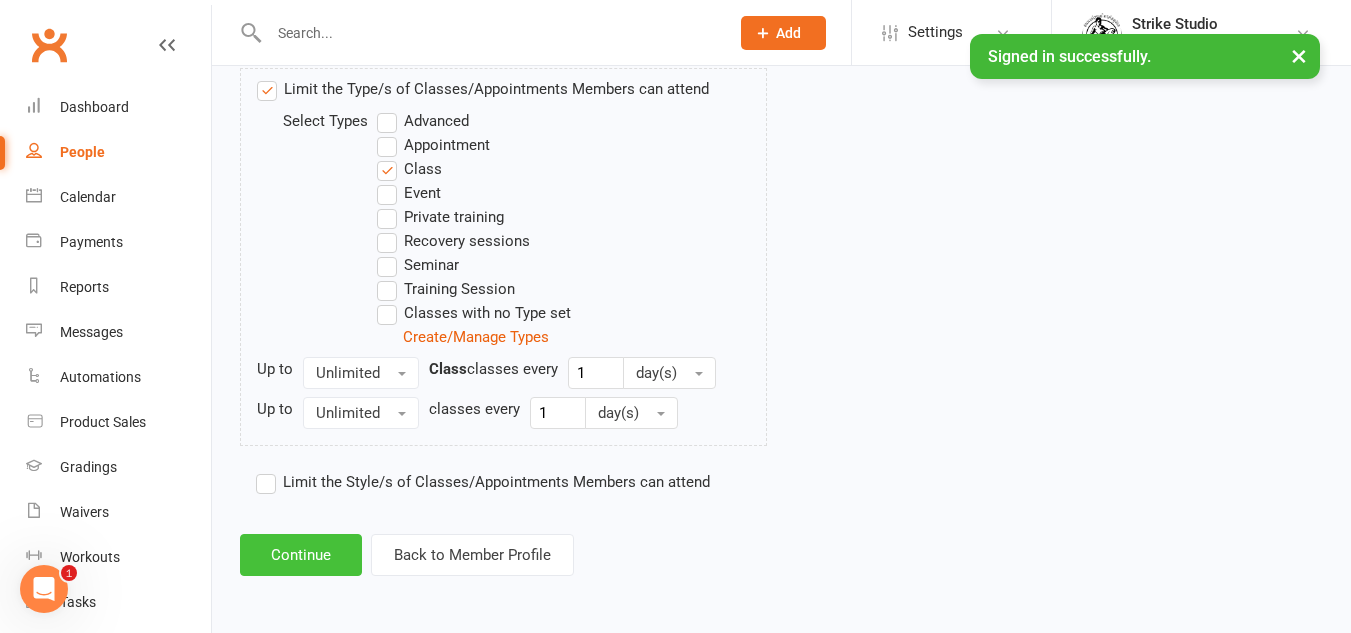 click on "Continue" at bounding box center [301, 555] 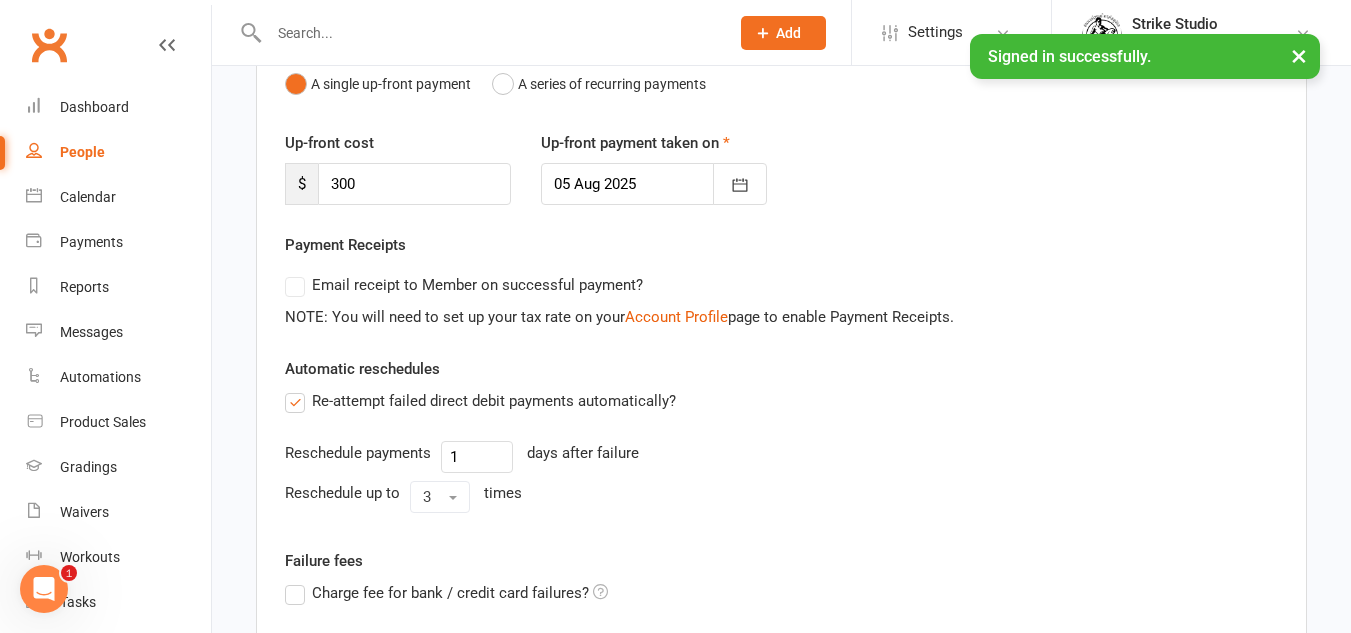 scroll, scrollTop: 536, scrollLeft: 0, axis: vertical 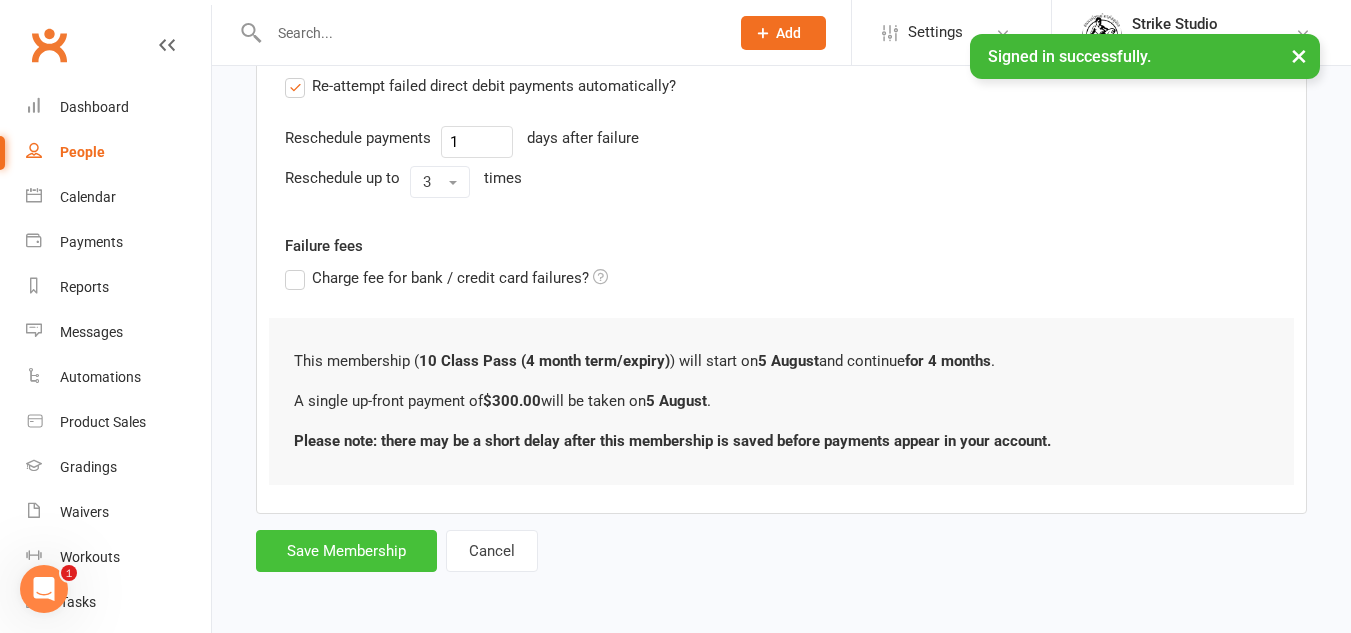 click on "Save Membership" at bounding box center [346, 551] 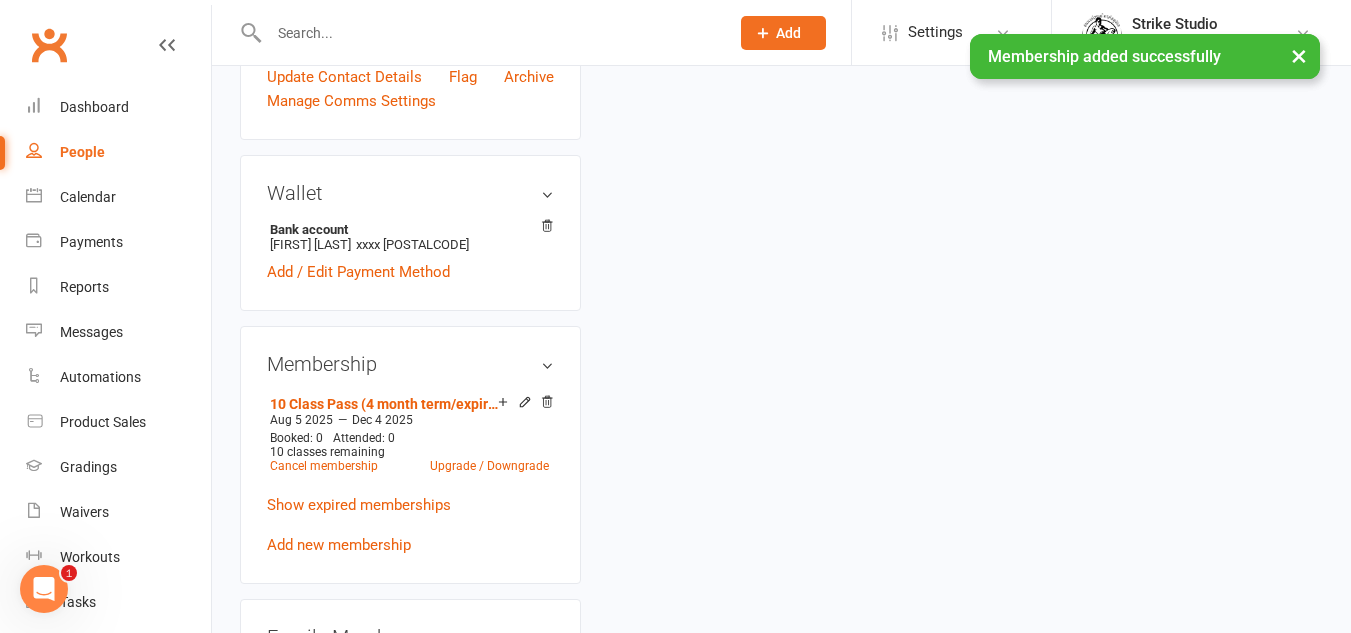 scroll, scrollTop: 0, scrollLeft: 0, axis: both 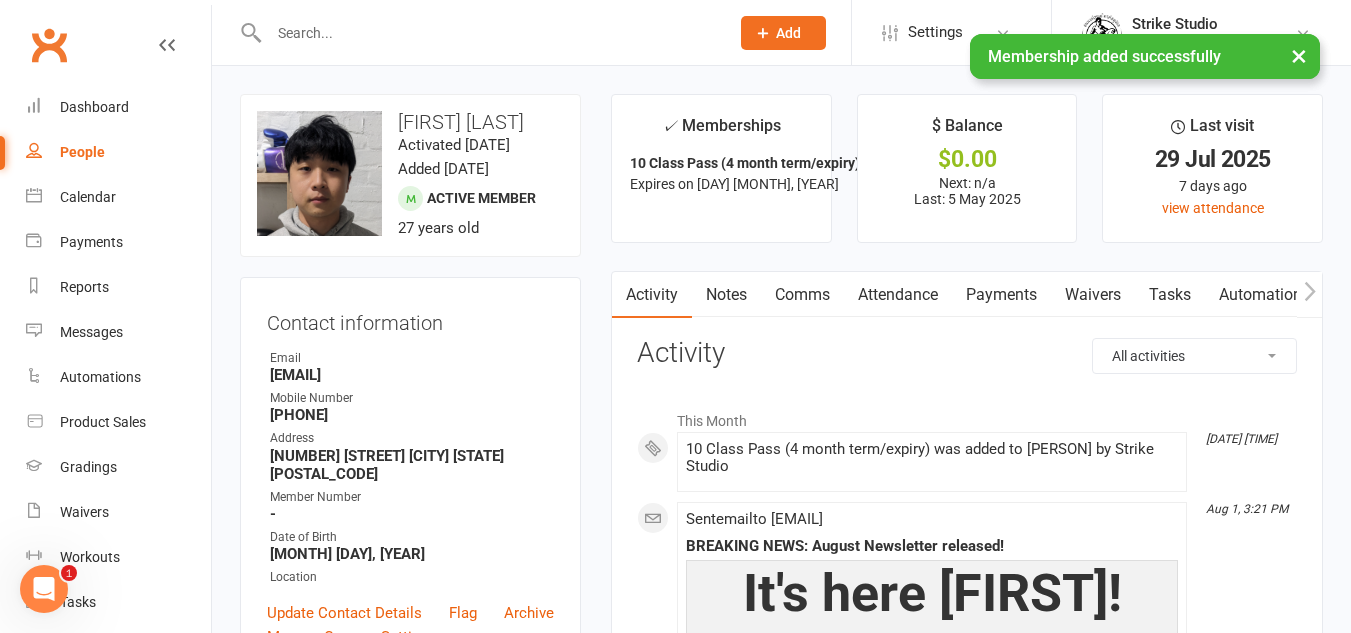 click on "Attendance" at bounding box center (898, 295) 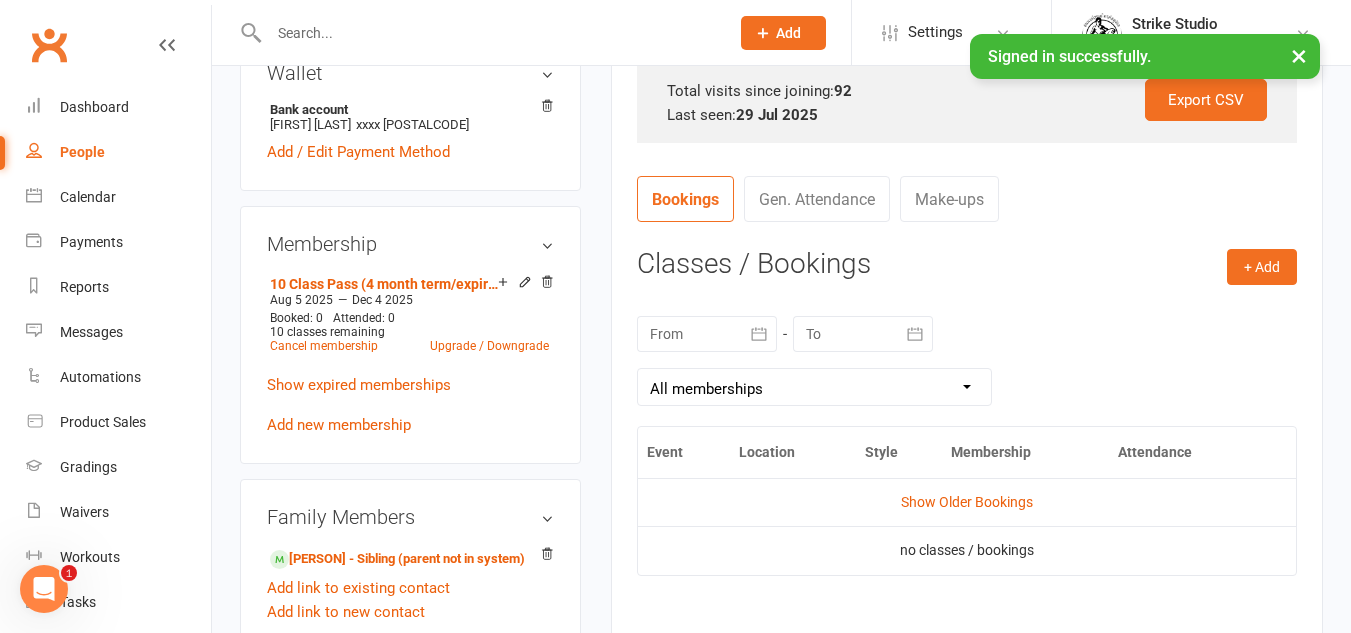scroll, scrollTop: 800, scrollLeft: 0, axis: vertical 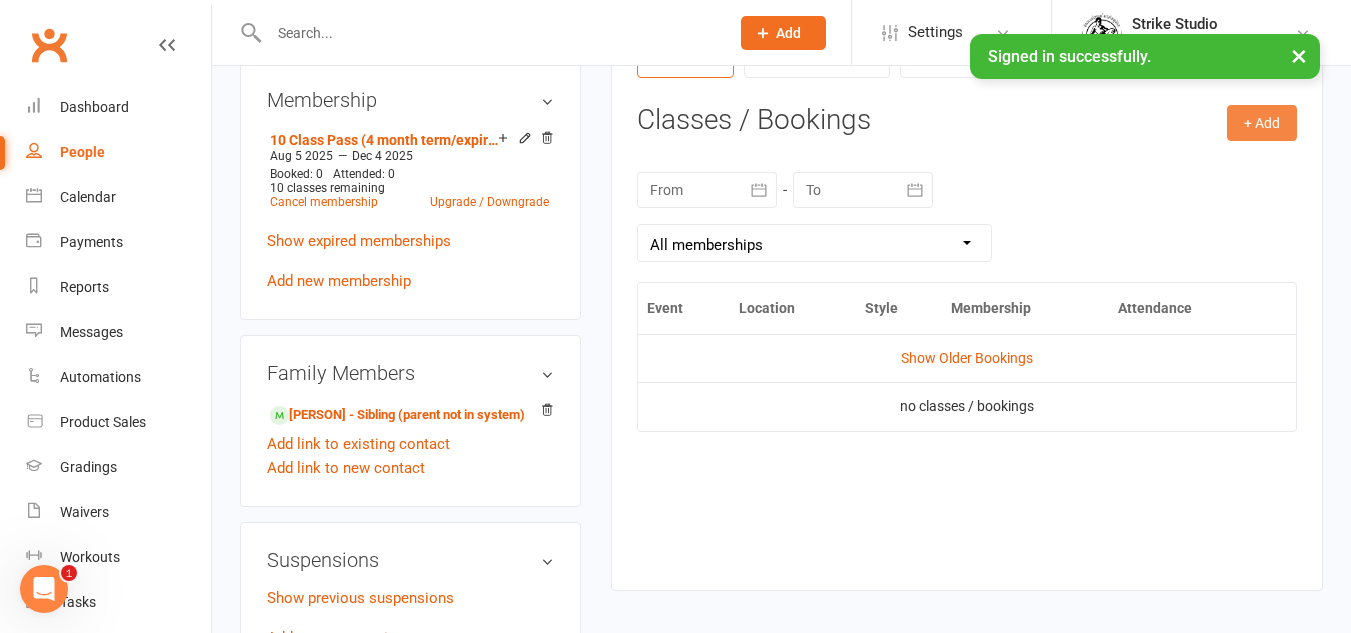 click on "+ Add" at bounding box center (1262, 123) 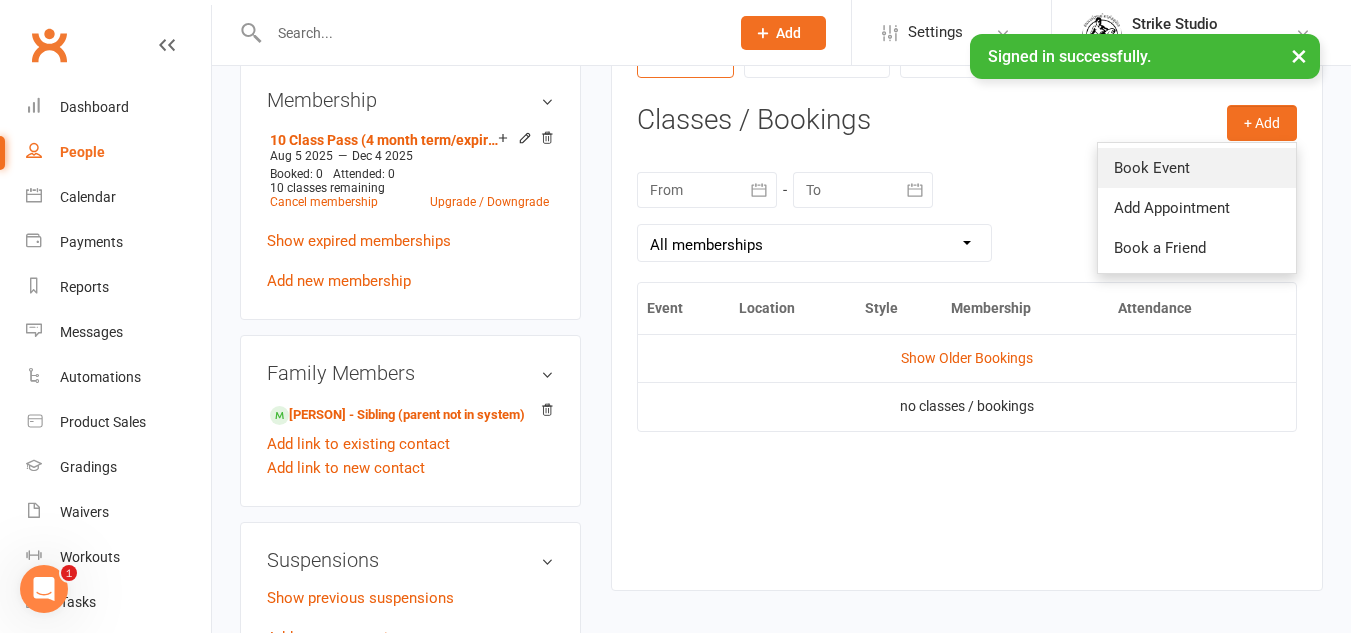 click on "Book Event" at bounding box center (1197, 168) 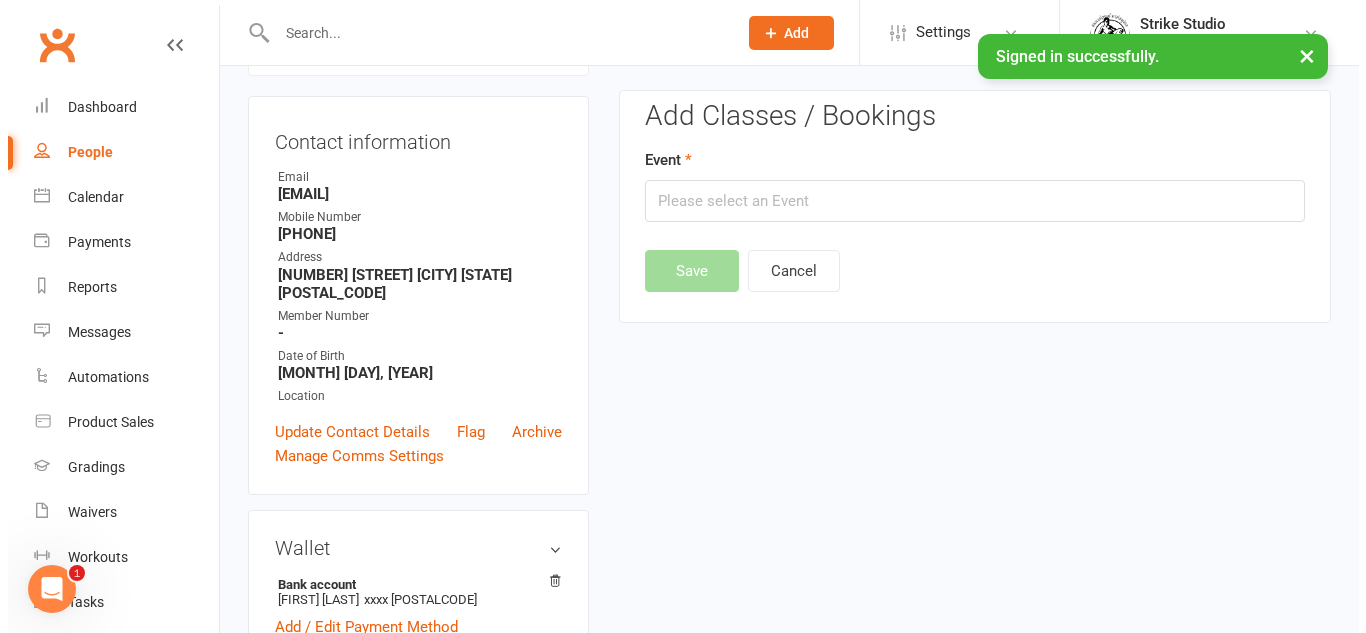 scroll, scrollTop: 171, scrollLeft: 0, axis: vertical 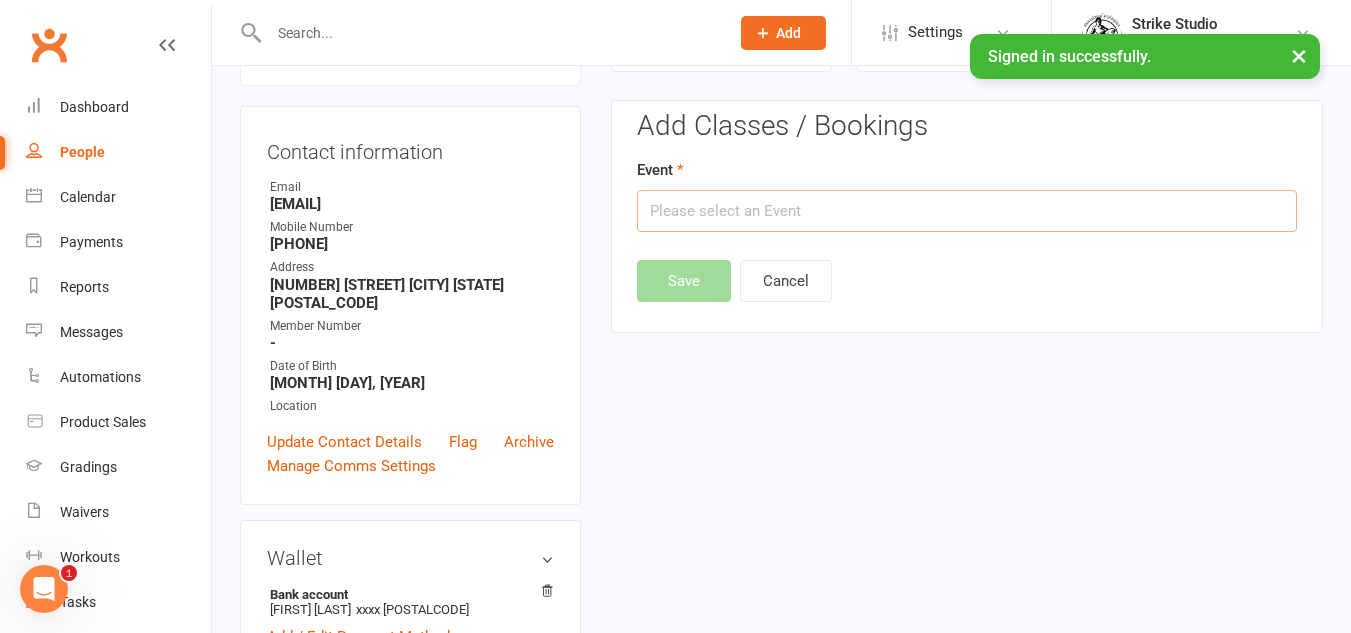 click at bounding box center [967, 211] 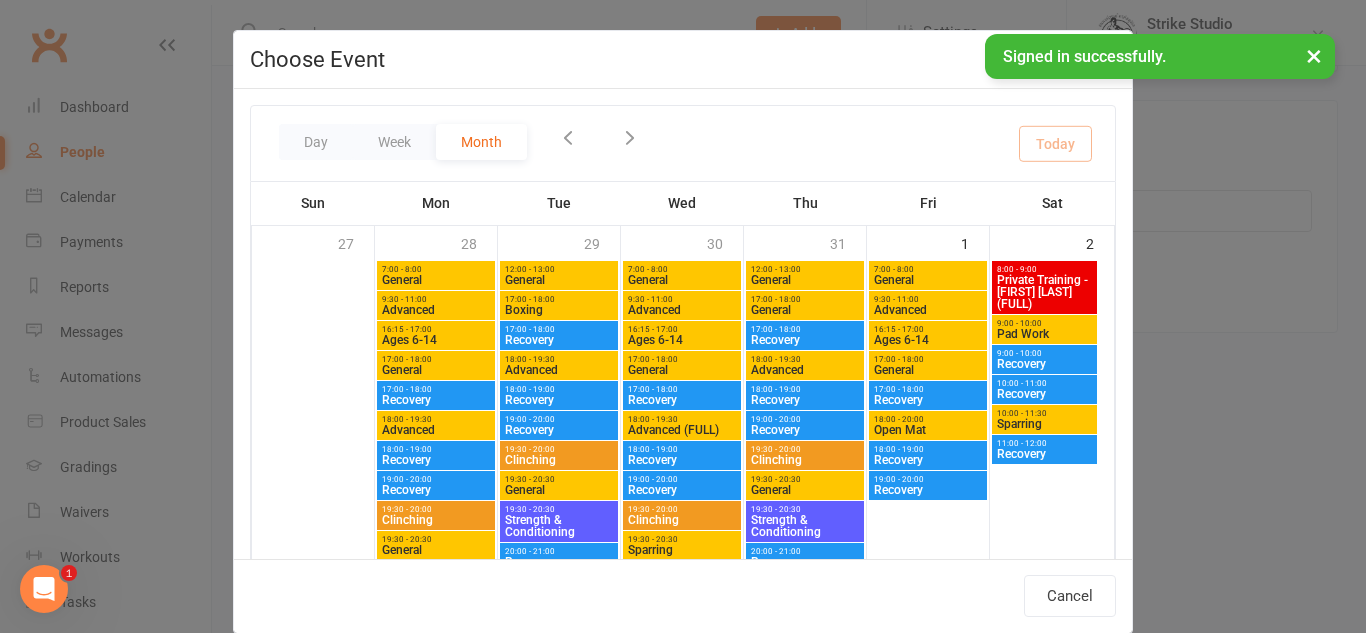 click on "Choose Event Day Week Month
August 2025
Sun Mon Tue Wed Thu Fri Sat
27
28
29
30
31
01
02
03
04
05
06
07
08
09
10
11
12
13
14
15
16
17
18
19
20
21
22
23
24
25
26
27
28
29
30
31" at bounding box center [683, 316] 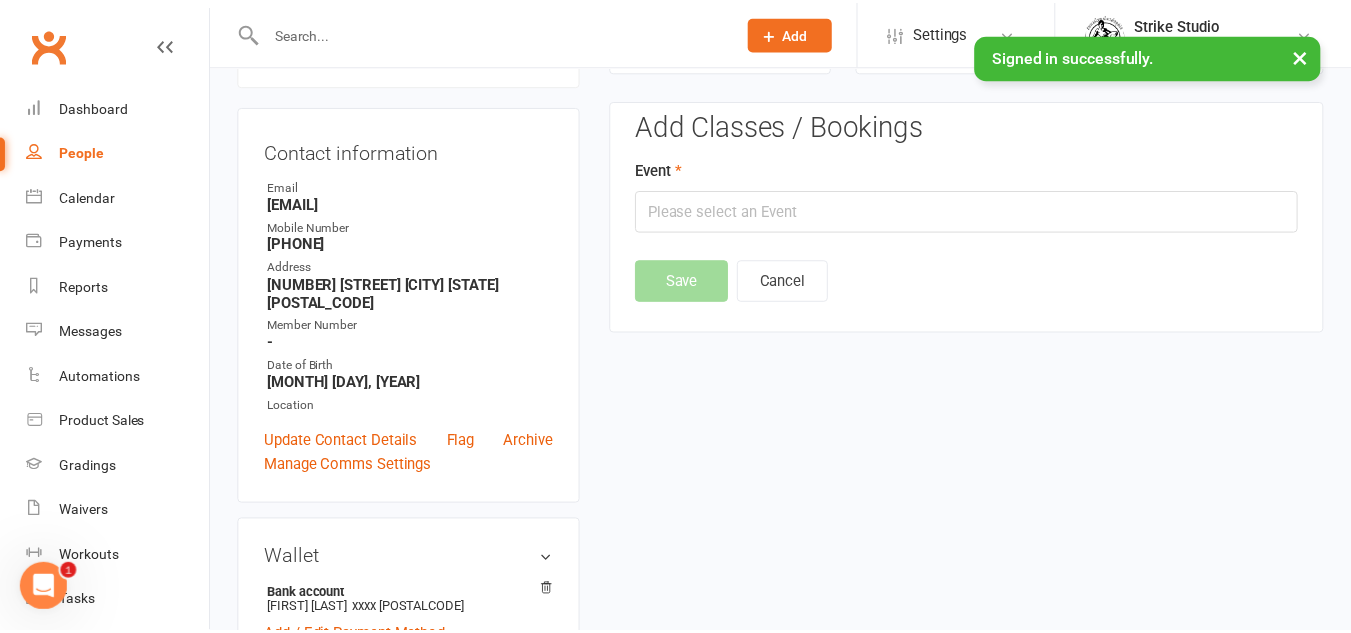 scroll, scrollTop: 0, scrollLeft: 0, axis: both 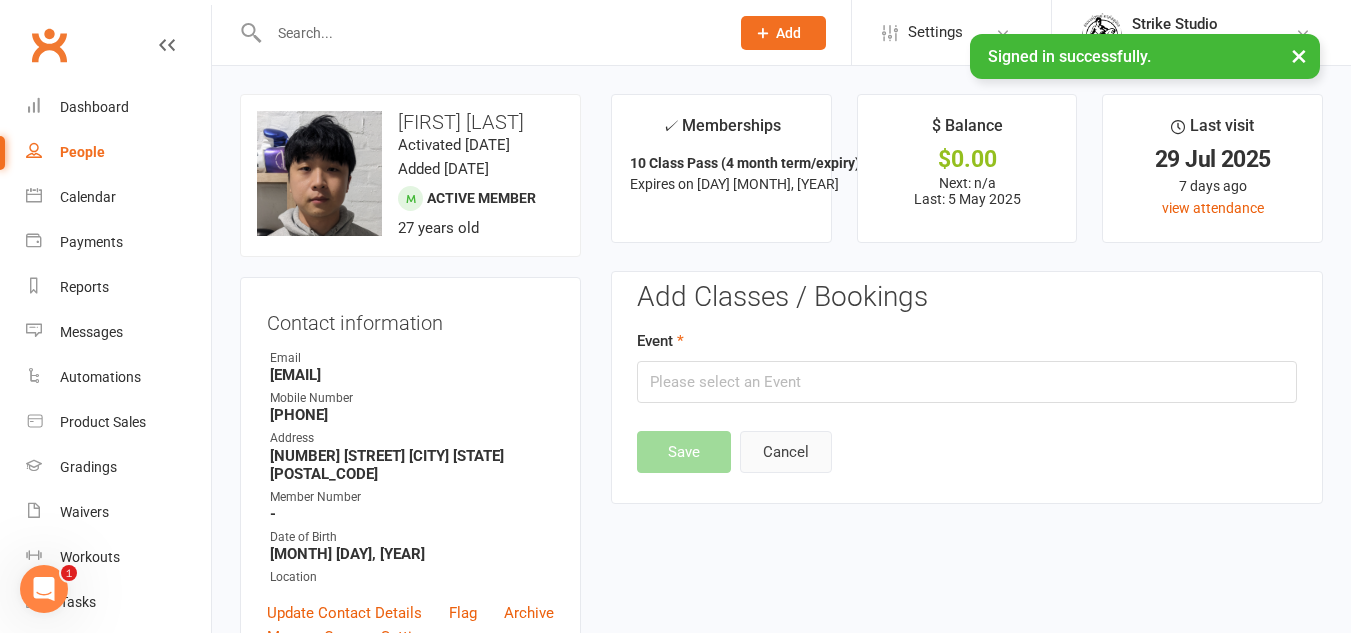 click on "Cancel" at bounding box center (786, 452) 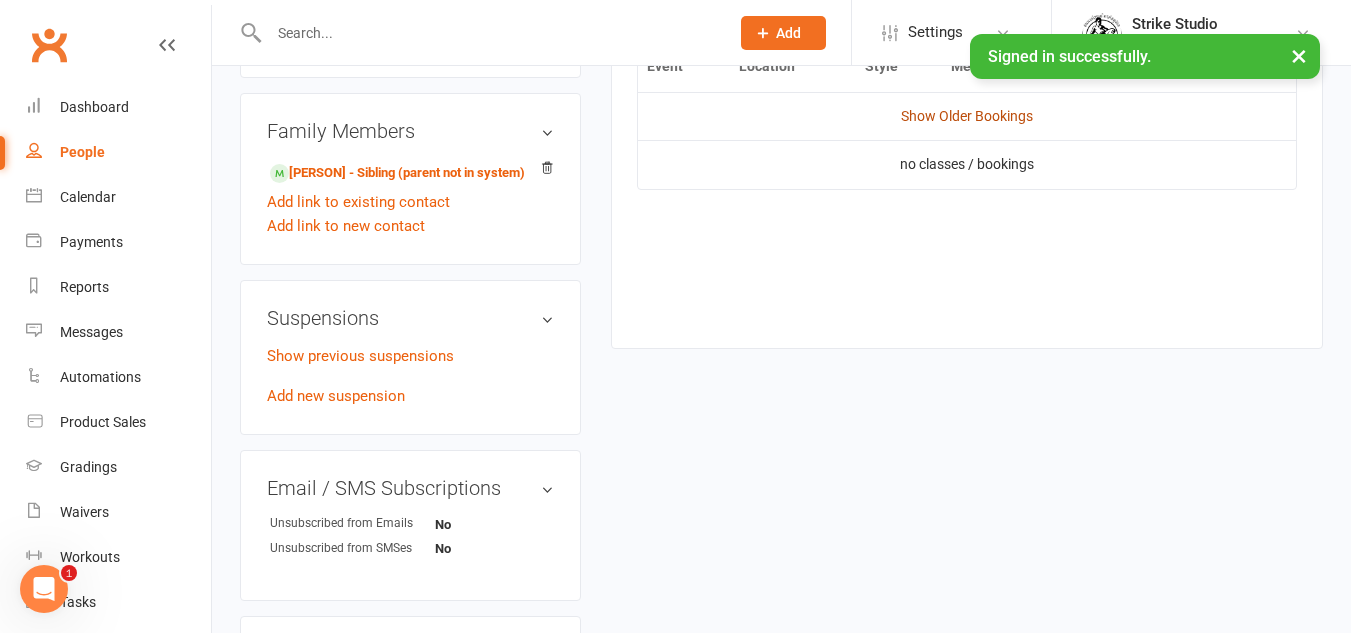 scroll, scrollTop: 900, scrollLeft: 0, axis: vertical 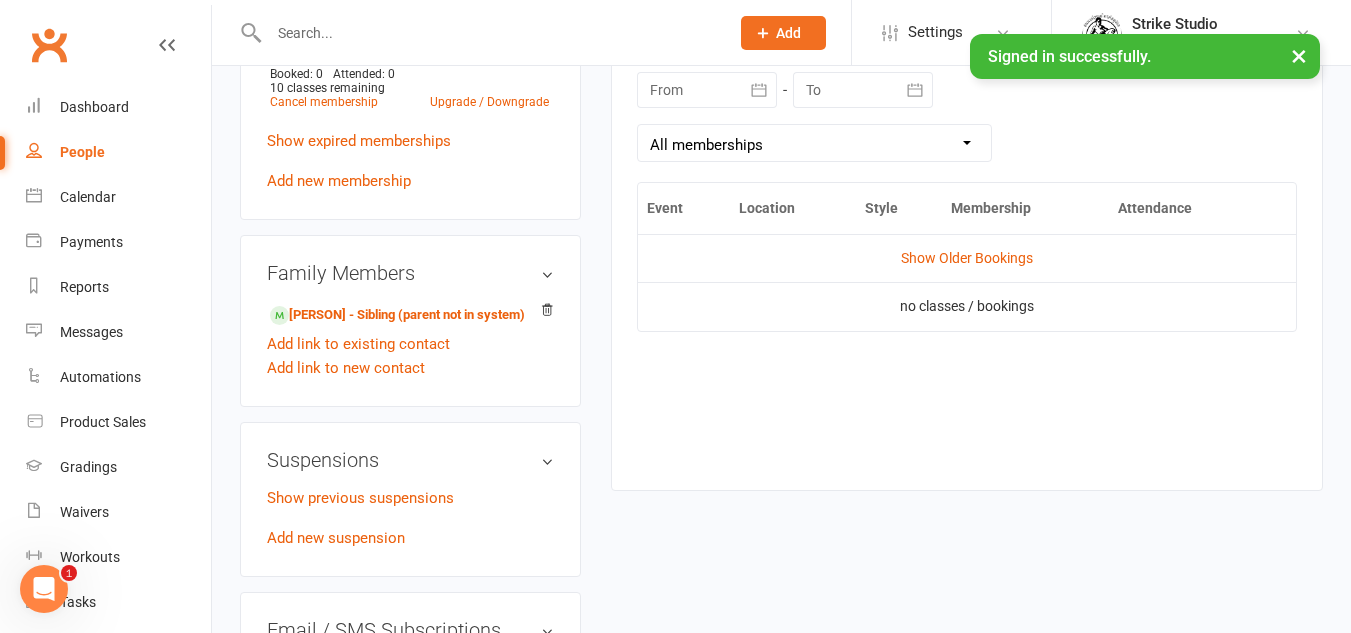click on "Show Older Bookings" at bounding box center (967, 258) 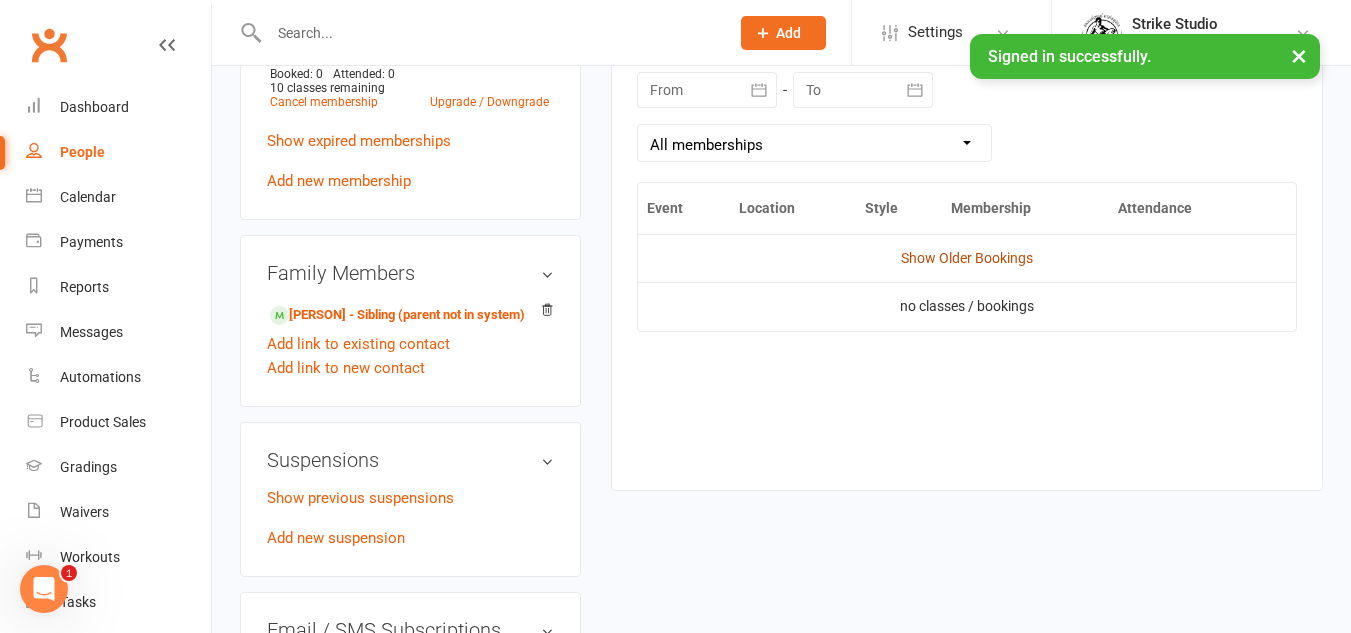 click on "Show Older Bookings" at bounding box center [967, 258] 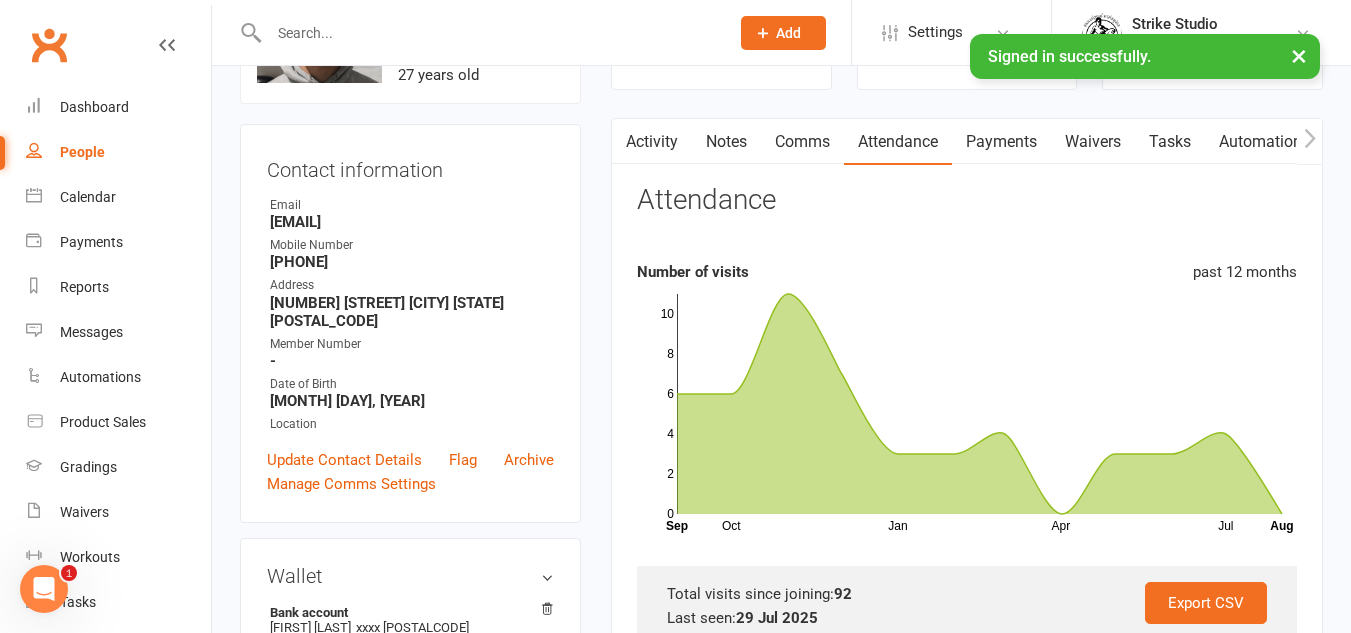 scroll, scrollTop: 0, scrollLeft: 0, axis: both 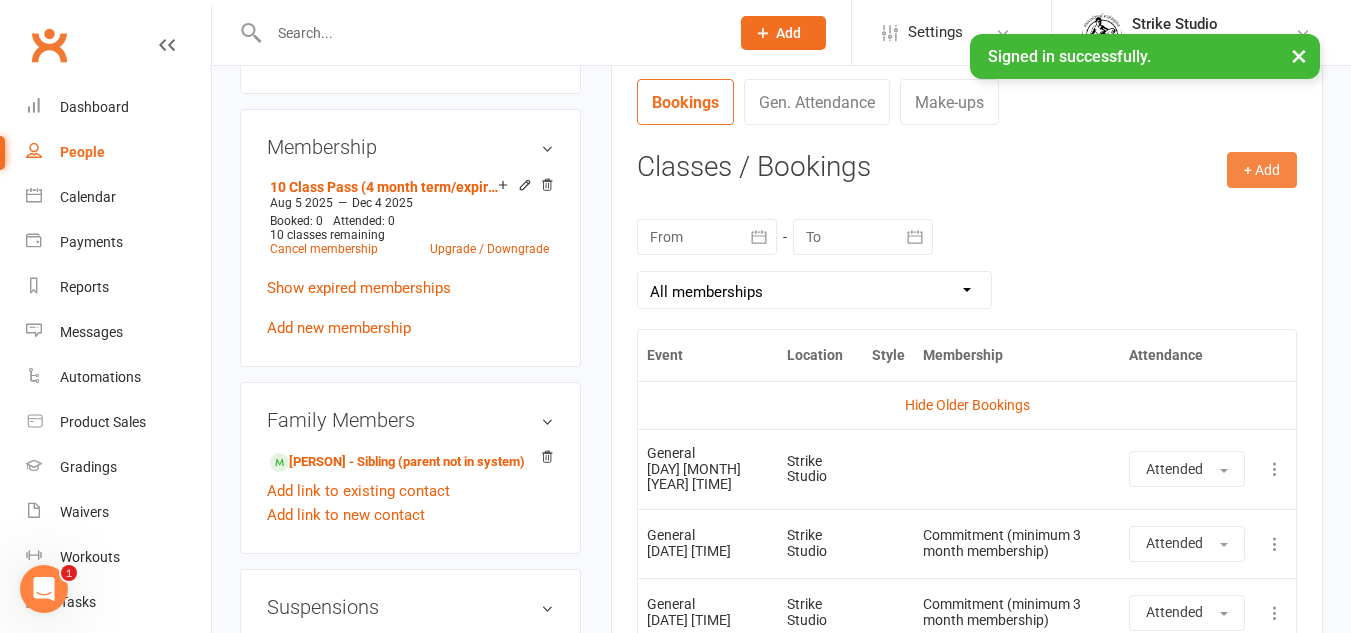 click on "+ Add" at bounding box center (1262, 170) 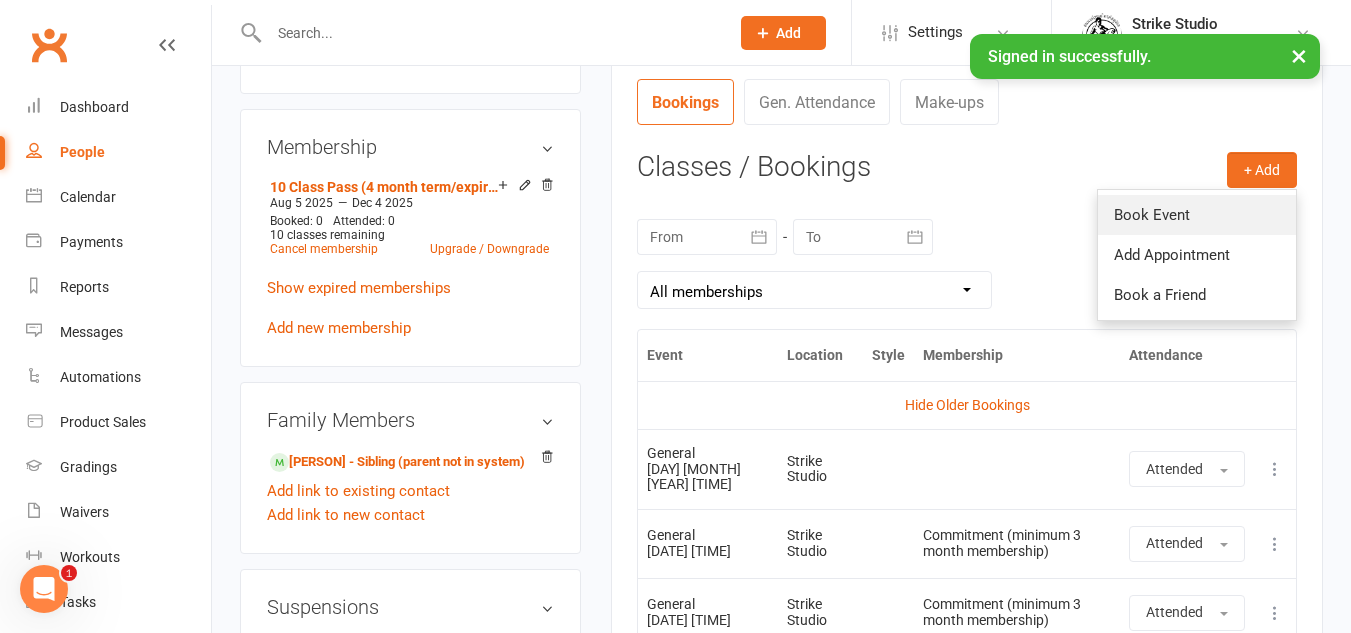 click on "Book Event" at bounding box center (1197, 215) 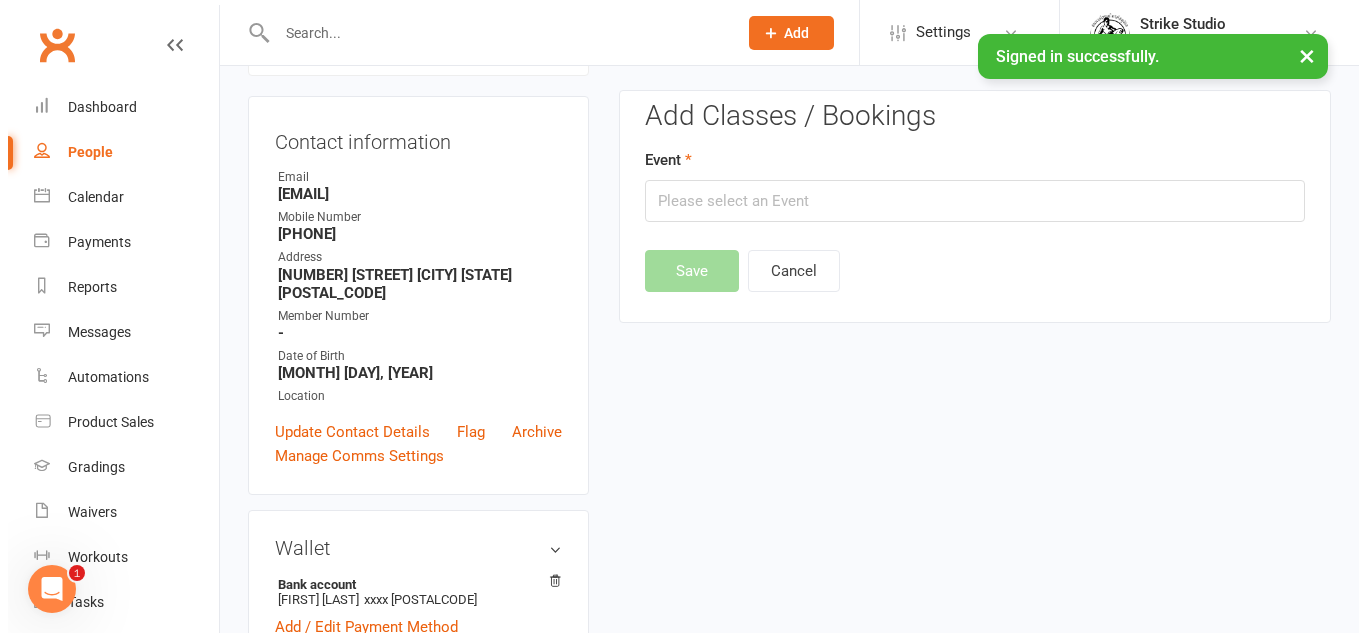 scroll, scrollTop: 171, scrollLeft: 0, axis: vertical 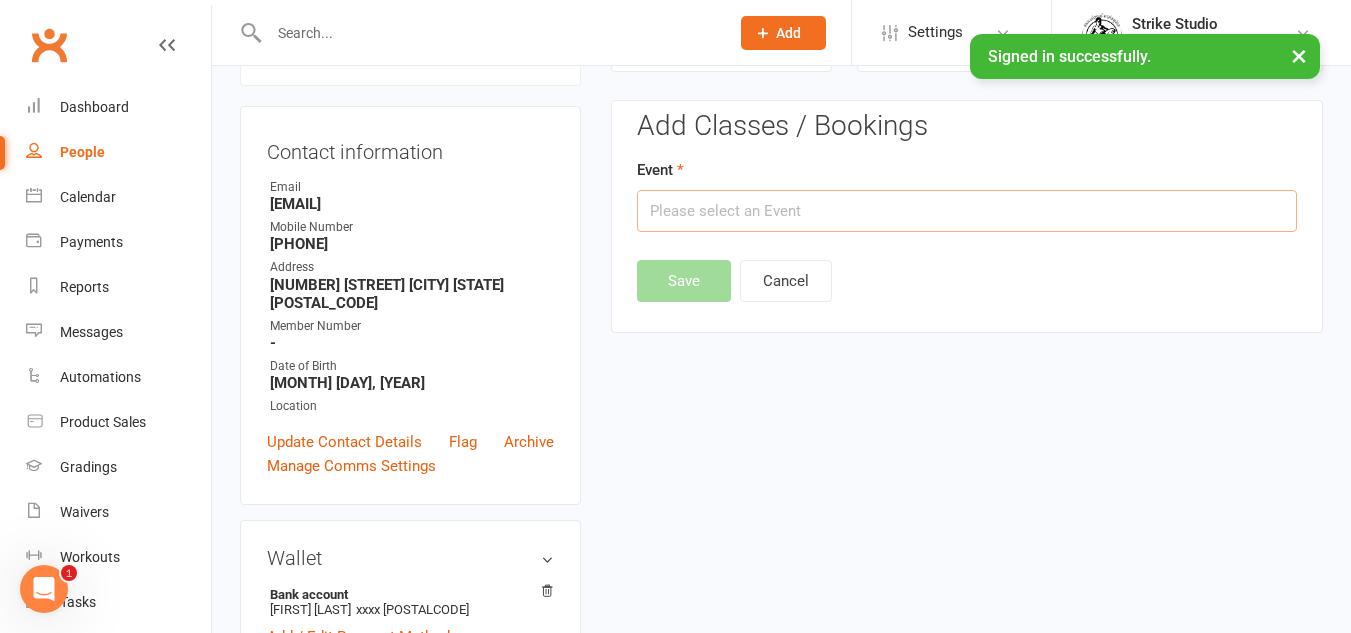 click at bounding box center (967, 211) 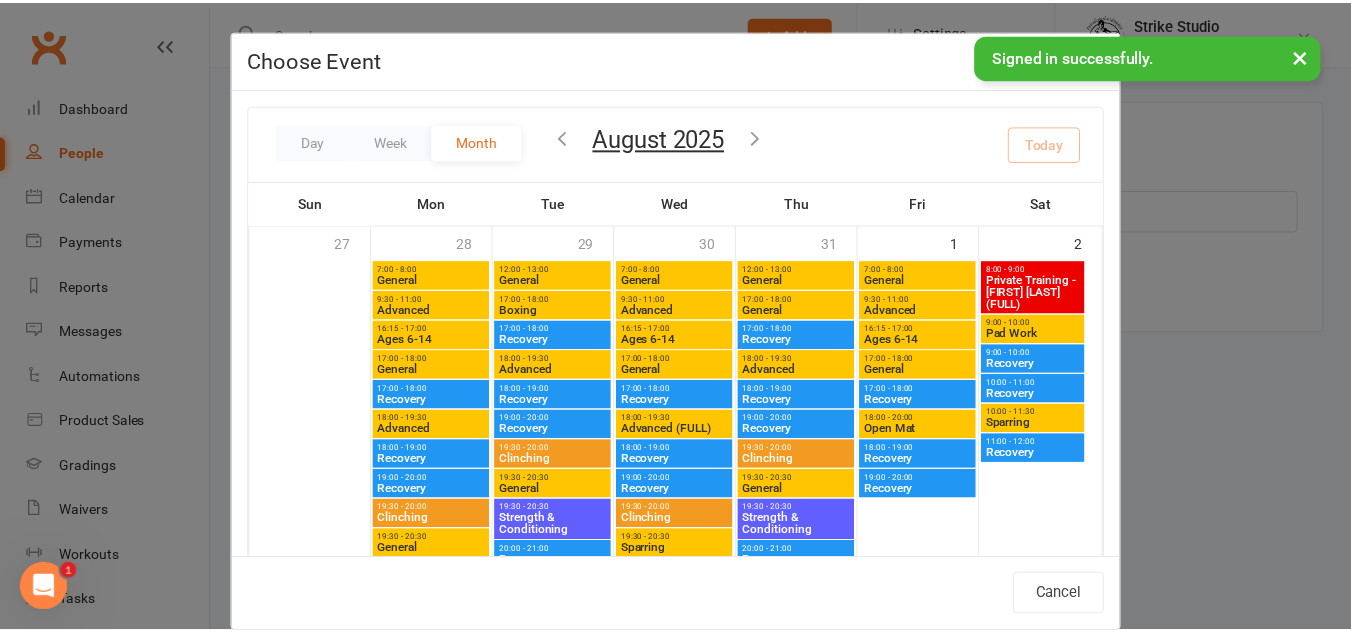 scroll, scrollTop: 500, scrollLeft: 0, axis: vertical 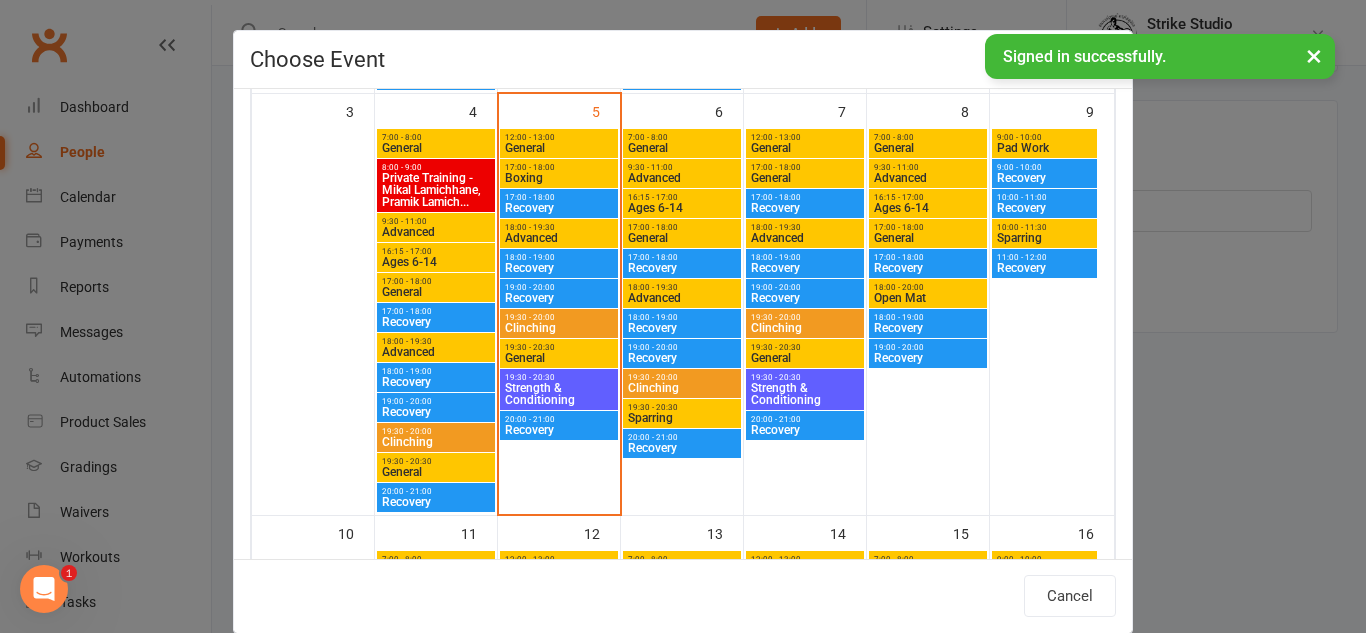 click on "General" at bounding box center (559, 358) 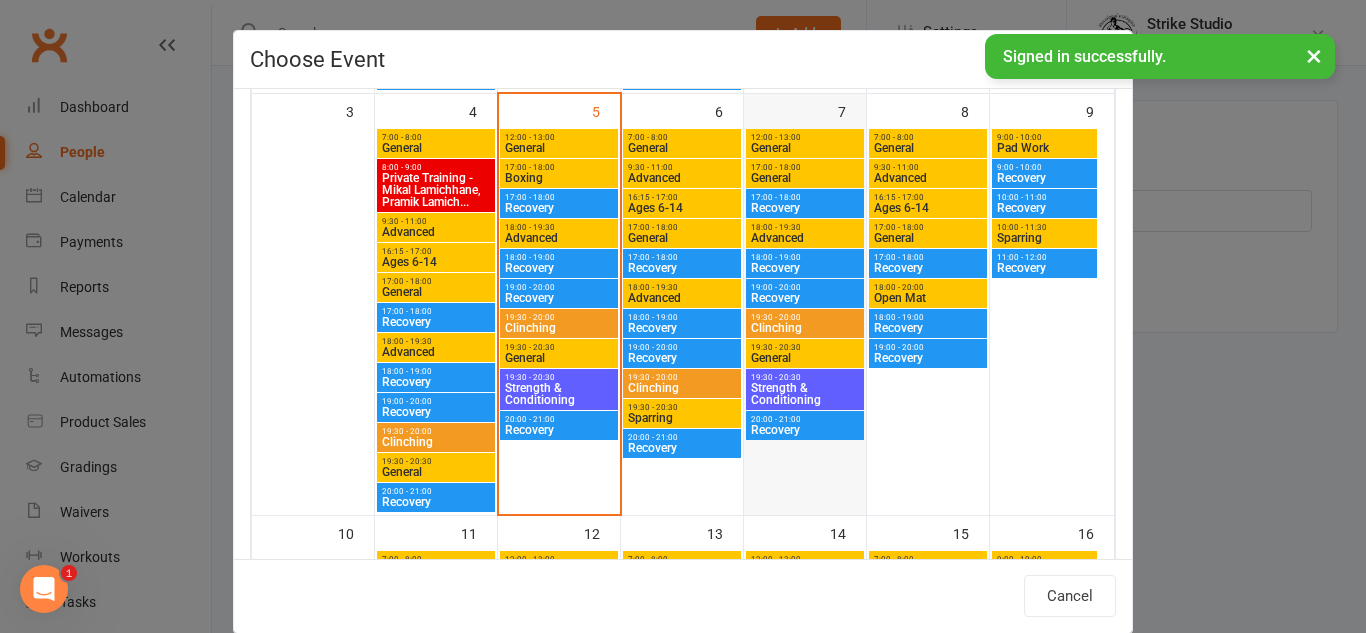 type on "General - [DATE] [TIME]" 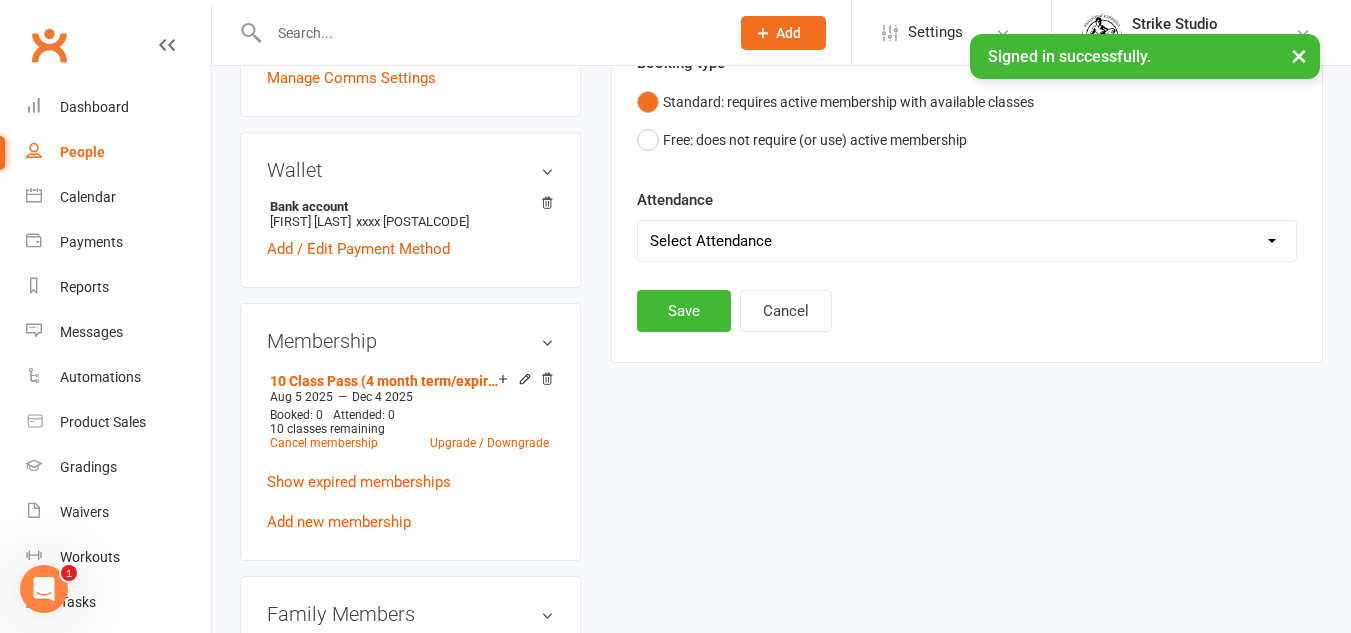 scroll, scrollTop: 571, scrollLeft: 0, axis: vertical 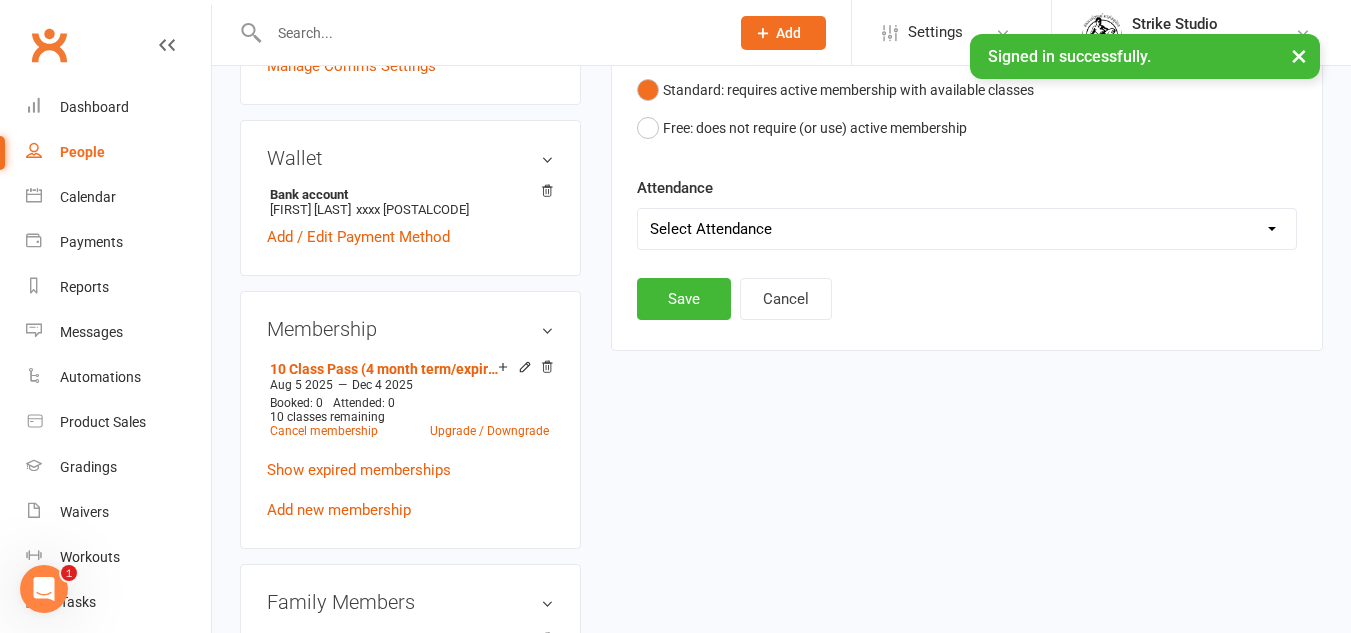 click on "Select Attendance Attended Absent" at bounding box center (967, 229) 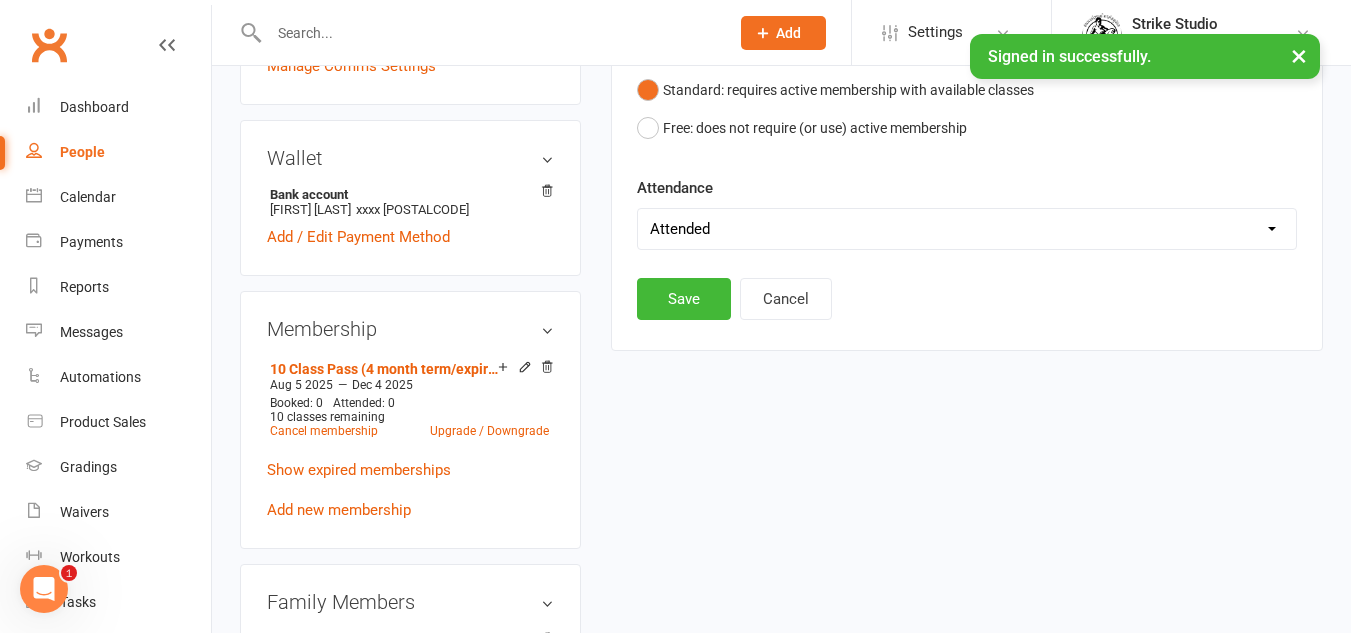 click on "Select Attendance Attended Absent" at bounding box center [967, 229] 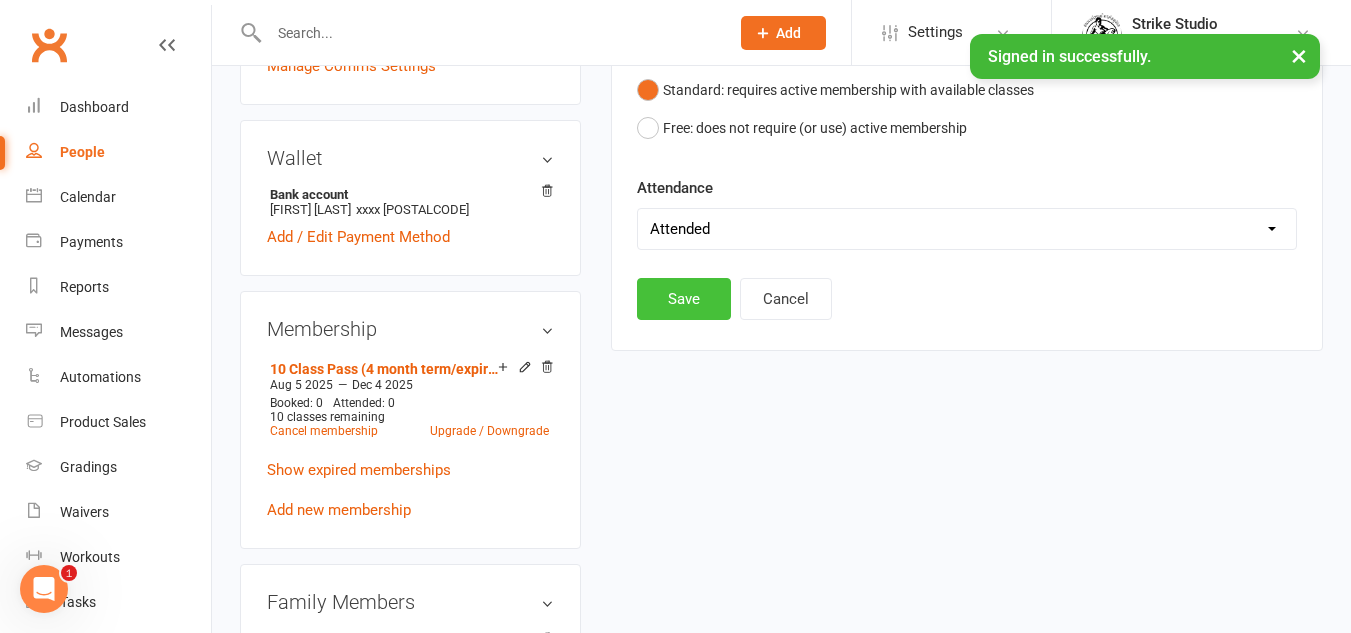 click on "Save" at bounding box center [684, 299] 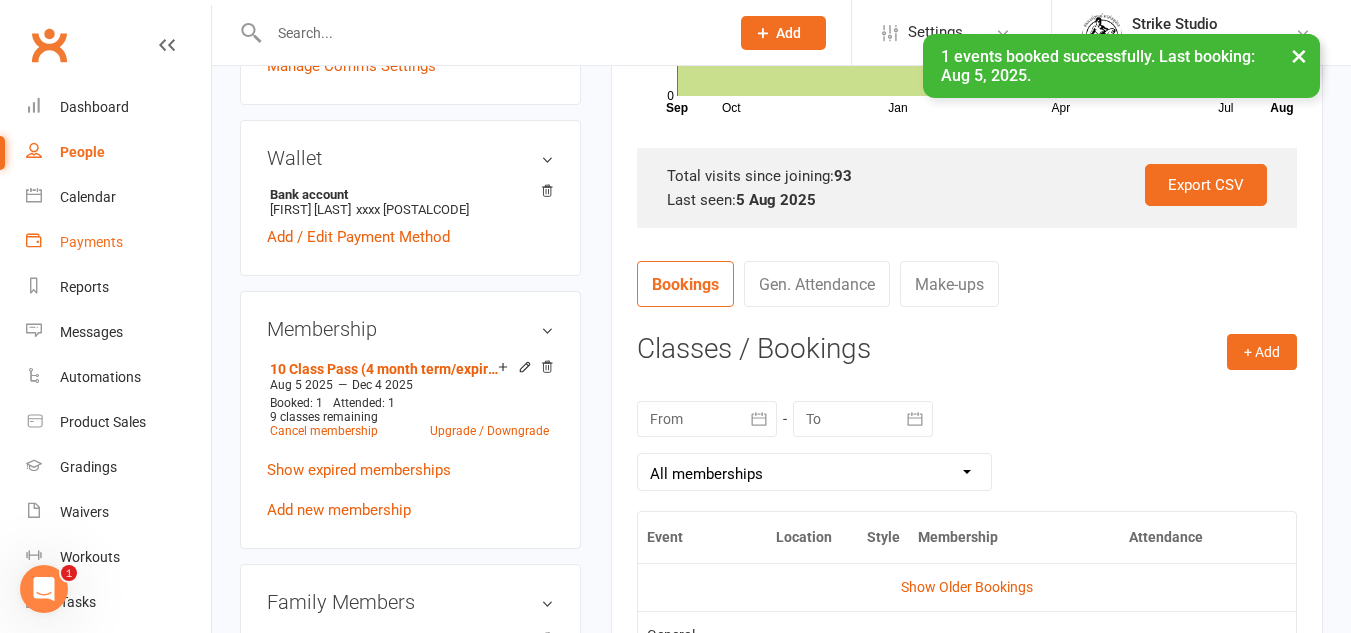 drag, startPoint x: 93, startPoint y: 234, endPoint x: 90, endPoint y: 210, distance: 24.186773 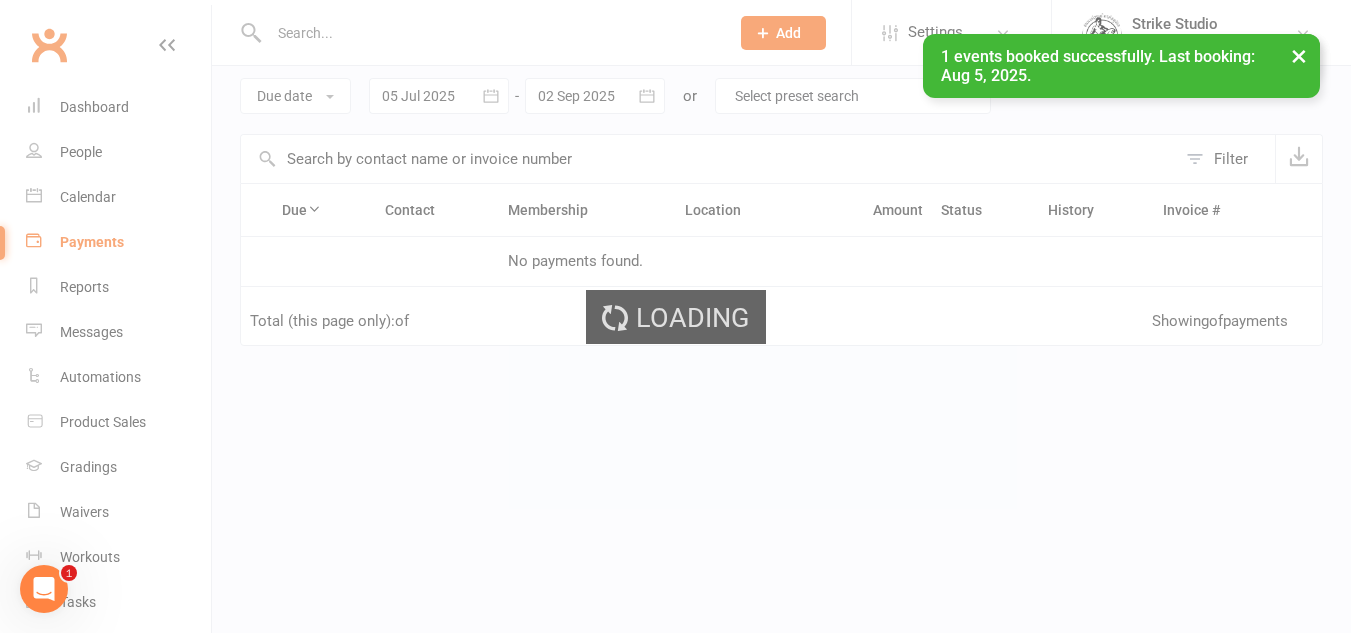 scroll, scrollTop: 0, scrollLeft: 0, axis: both 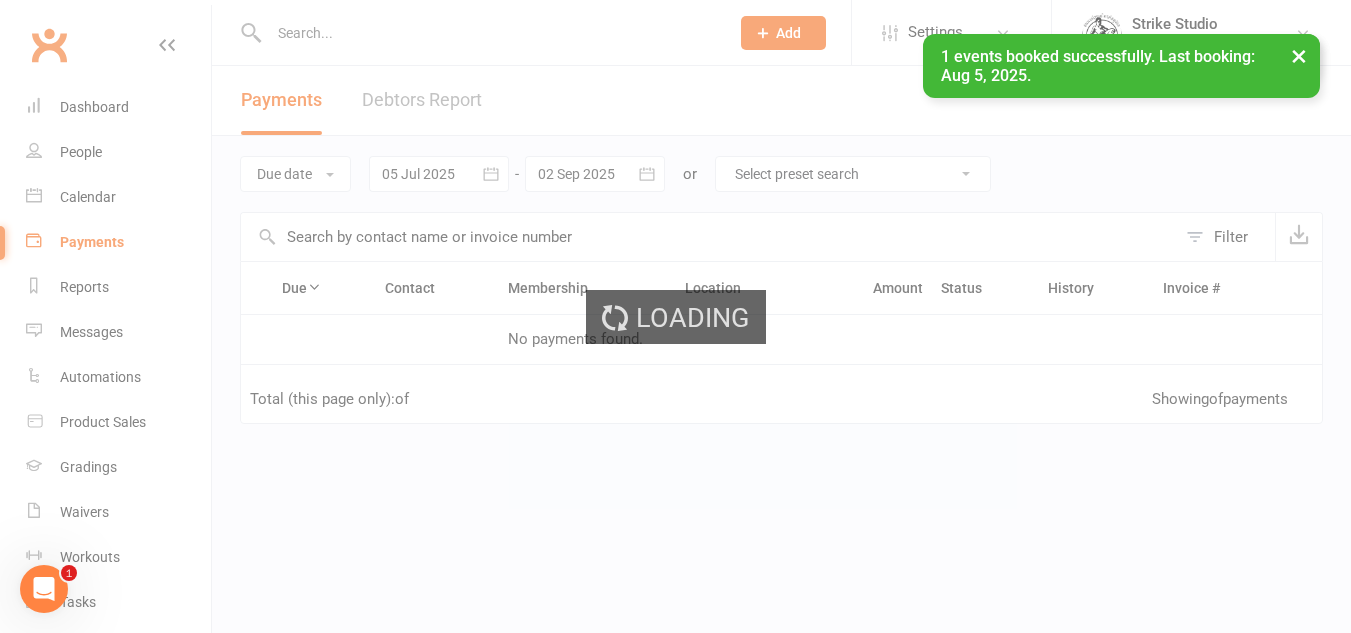 click on "Loading" at bounding box center [675, 316] 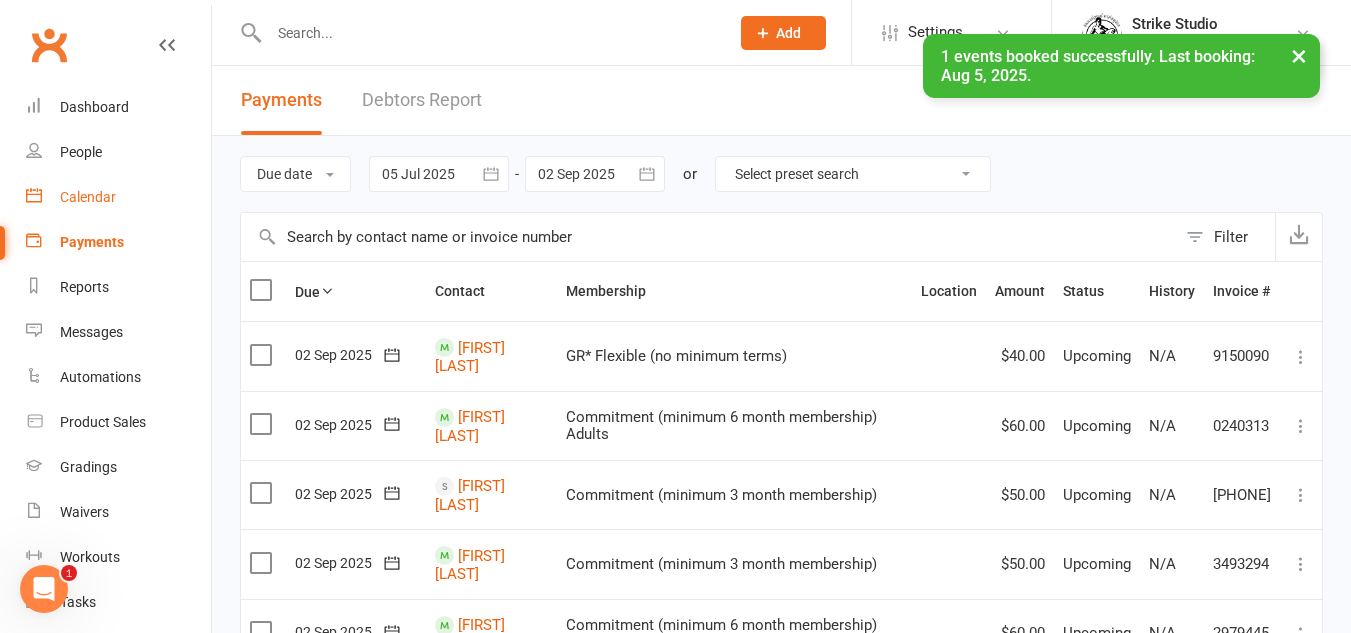 click on "Calendar" at bounding box center [88, 197] 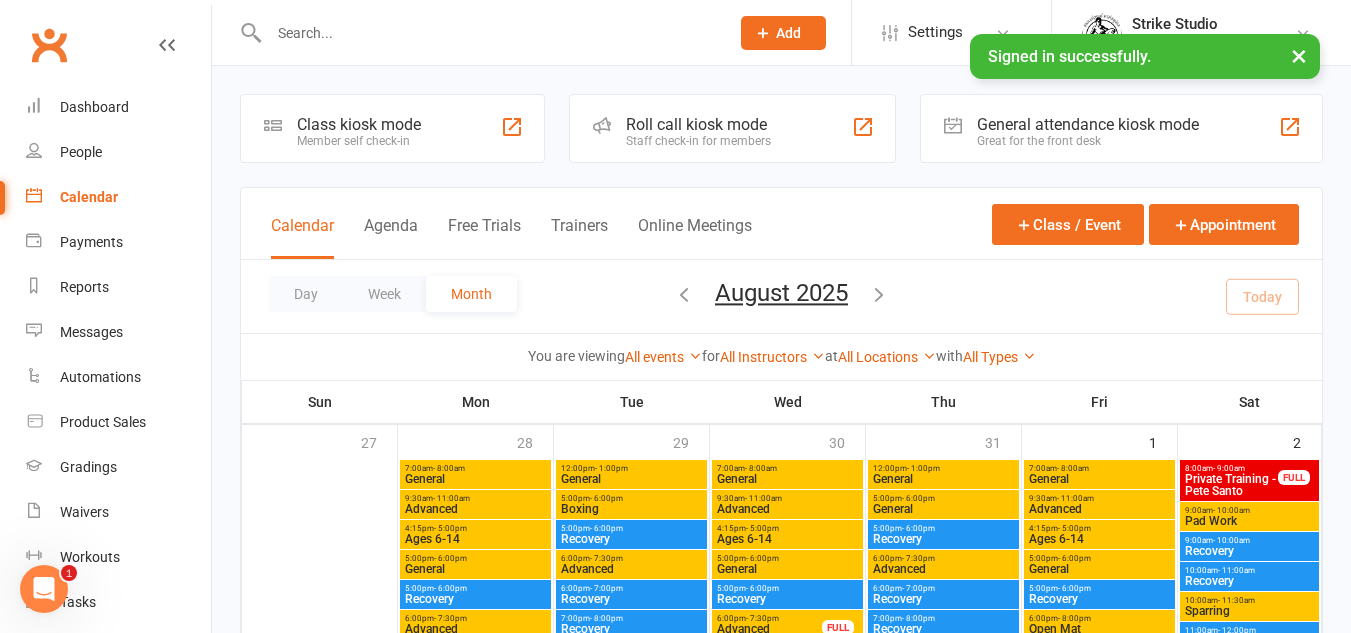 scroll, scrollTop: 600, scrollLeft: 0, axis: vertical 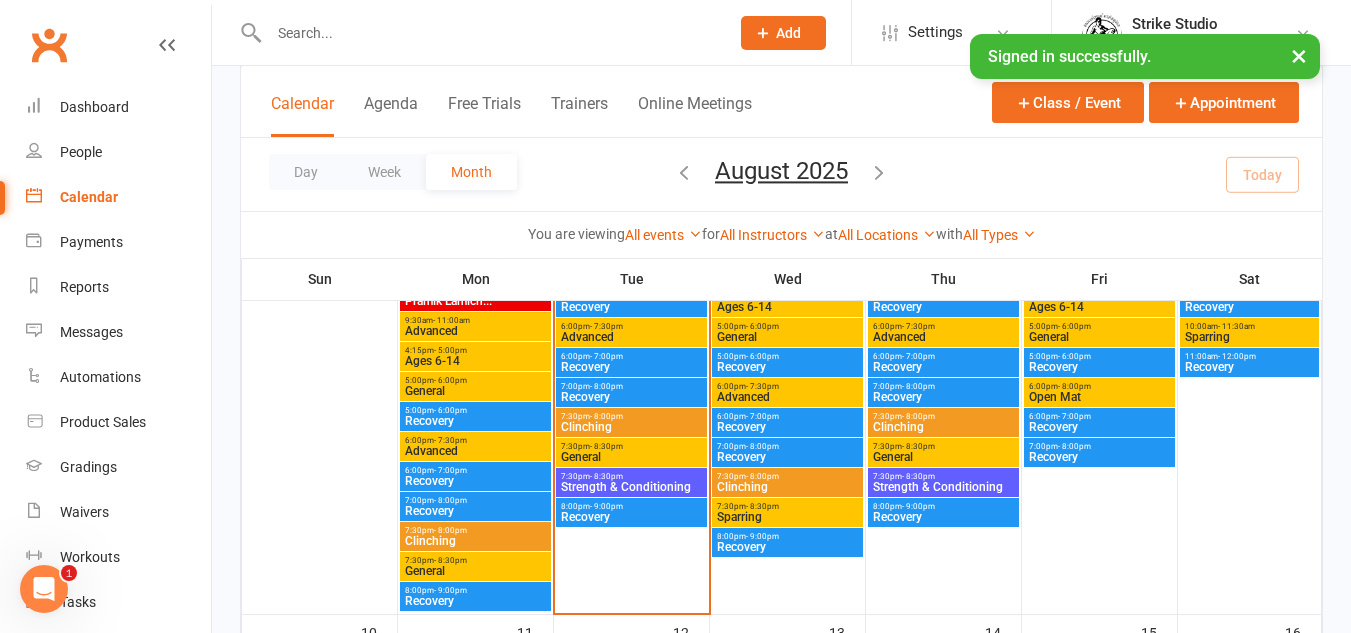click on "General" at bounding box center (631, 457) 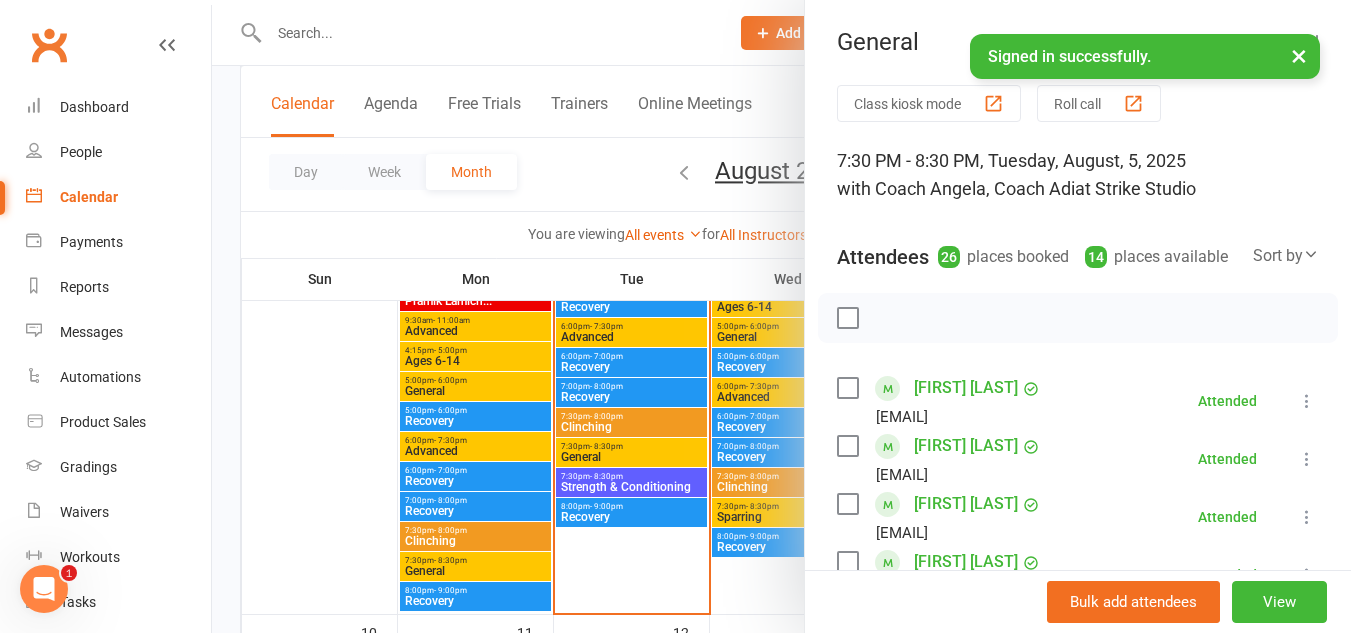 click at bounding box center [781, 316] 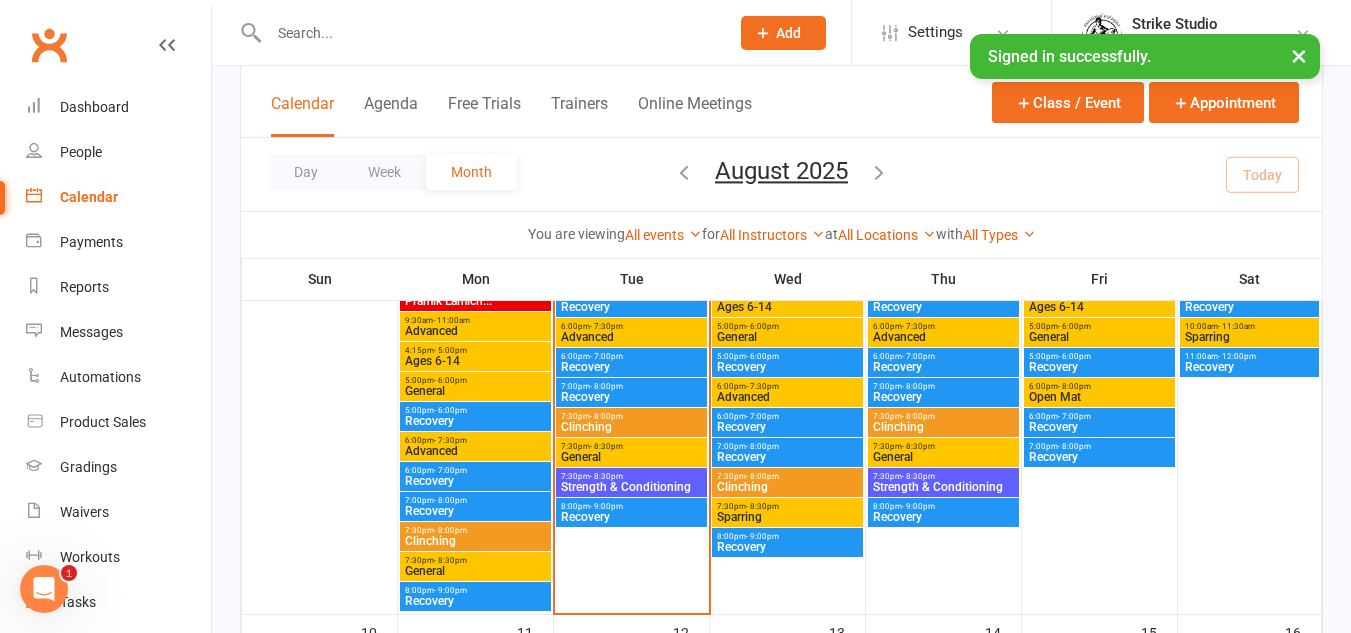 click on "Advanced" at bounding box center (631, 337) 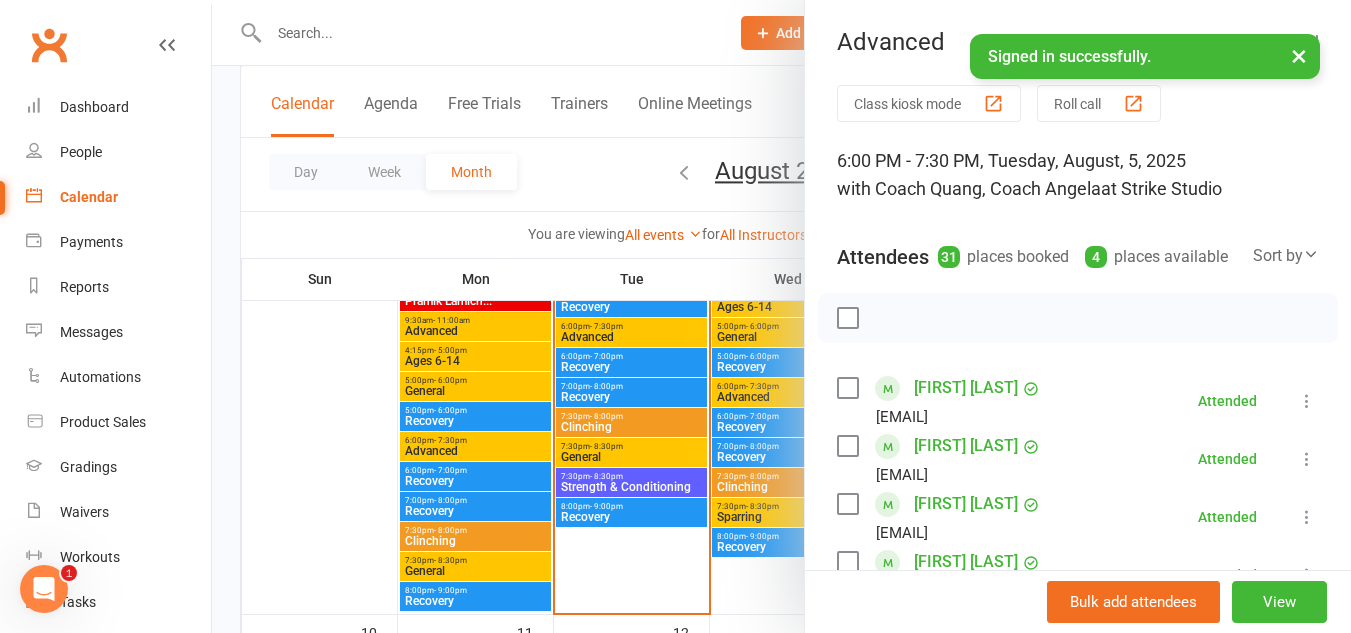 click at bounding box center (781, 316) 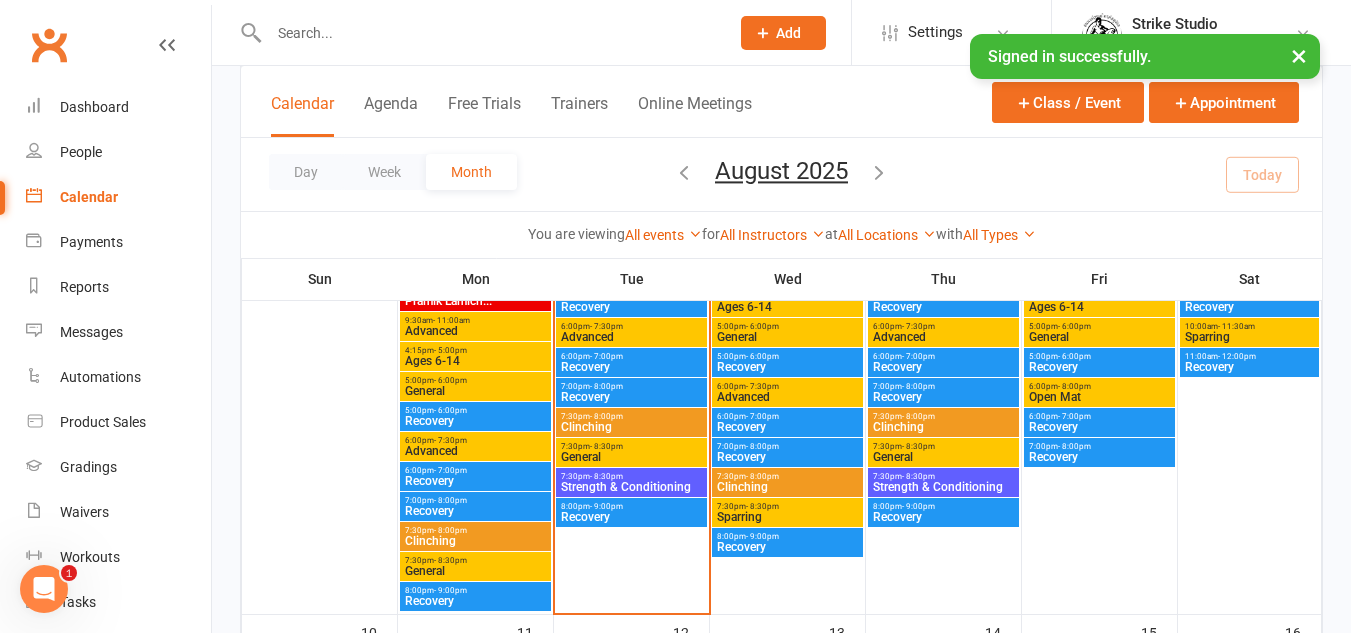 click on "Advanced" at bounding box center [631, 337] 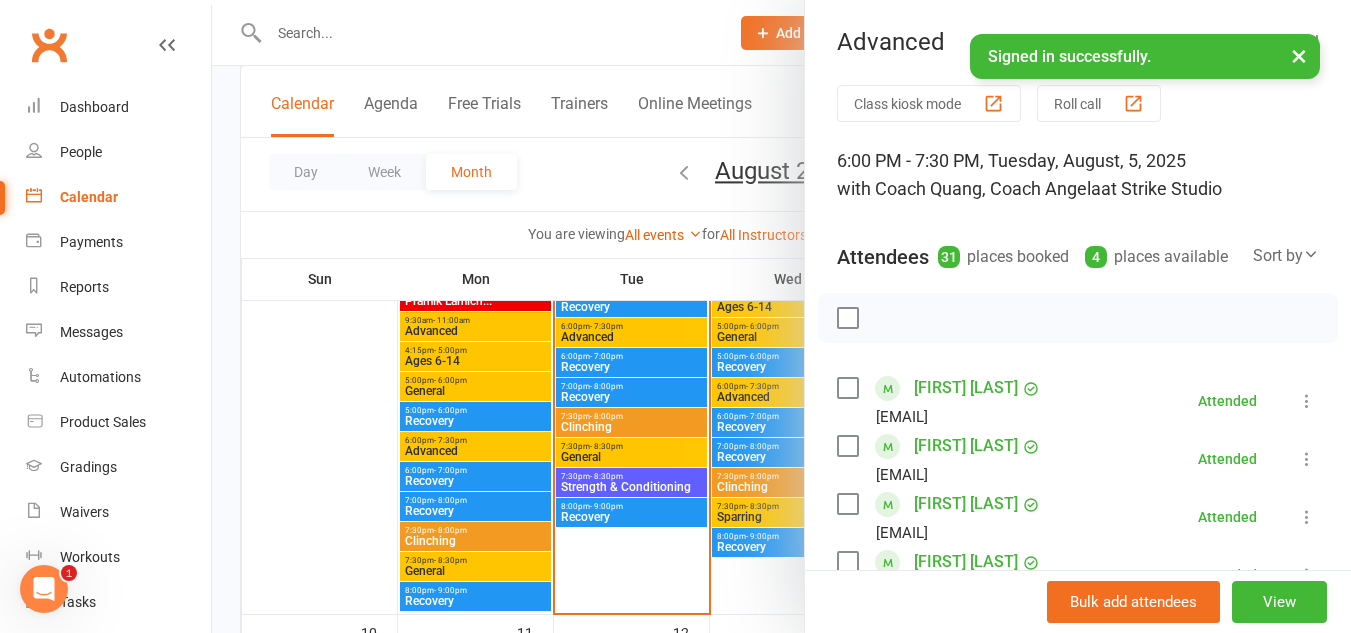 click at bounding box center [781, 316] 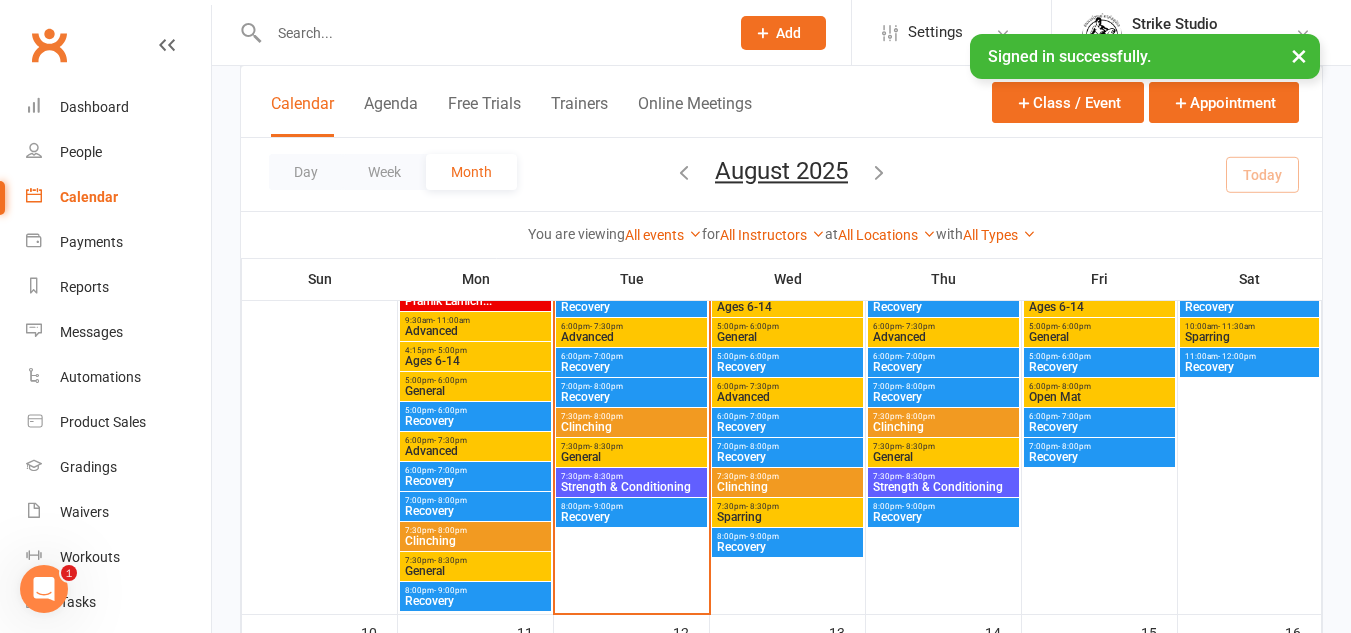 click on "General" at bounding box center (631, 457) 